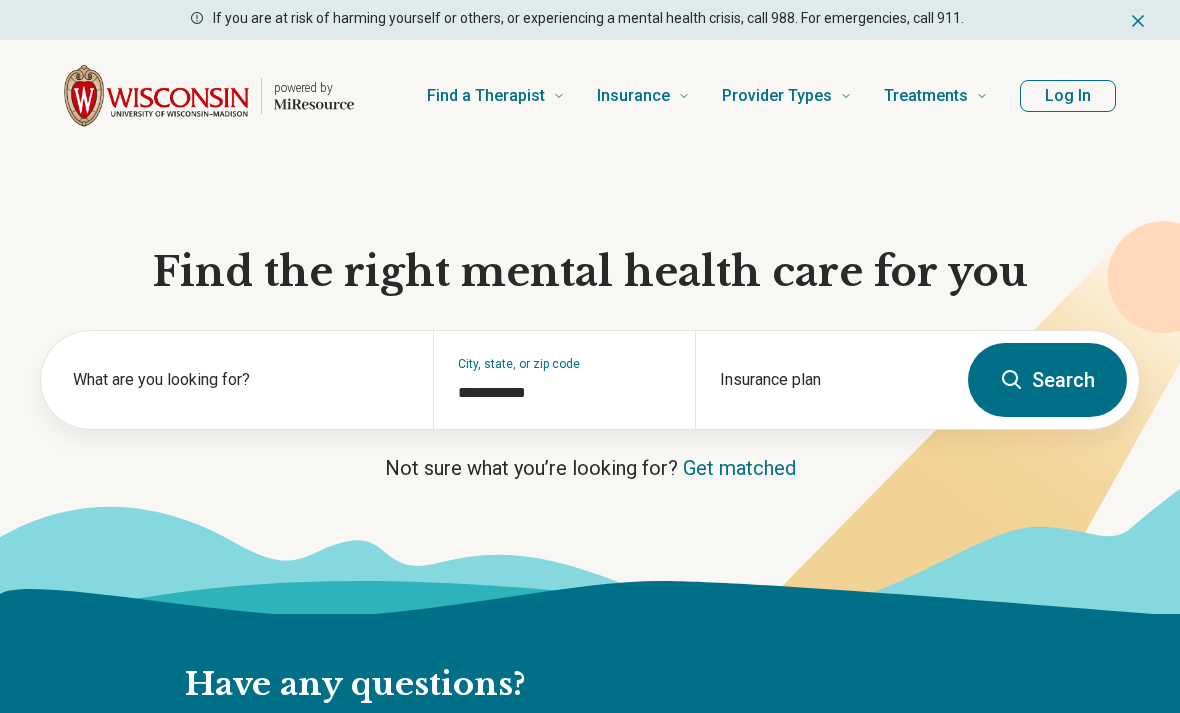 scroll, scrollTop: 0, scrollLeft: 0, axis: both 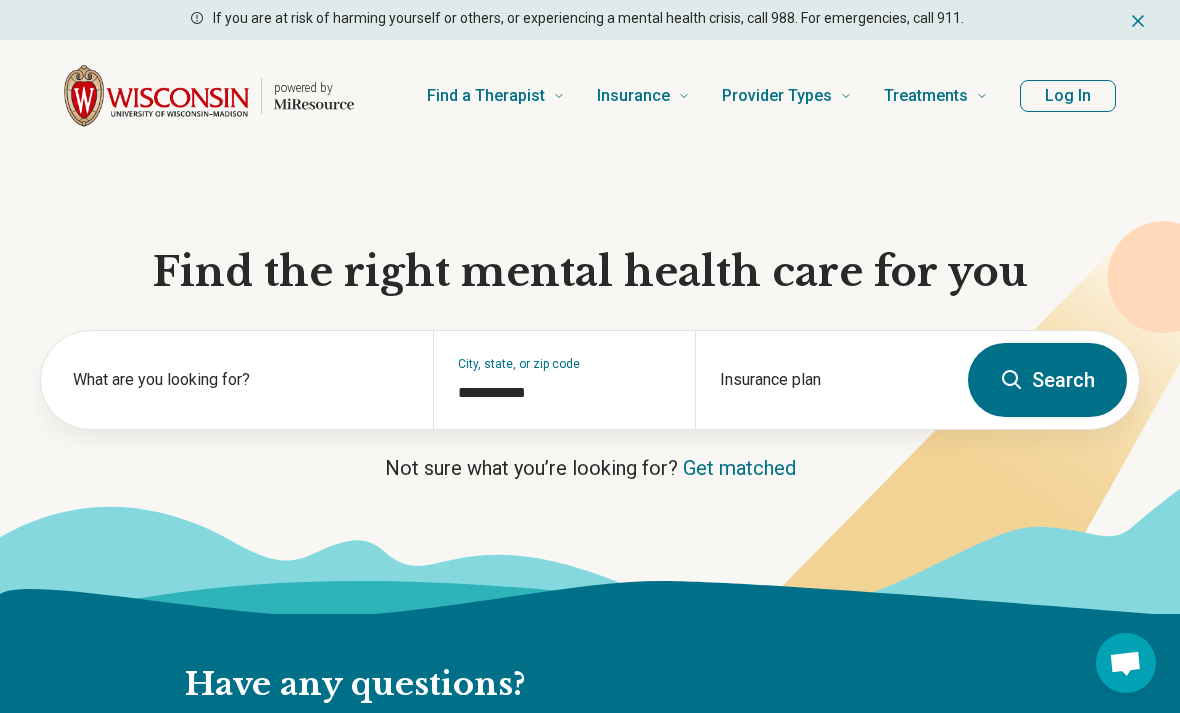 click on "Get matched" at bounding box center [739, 468] 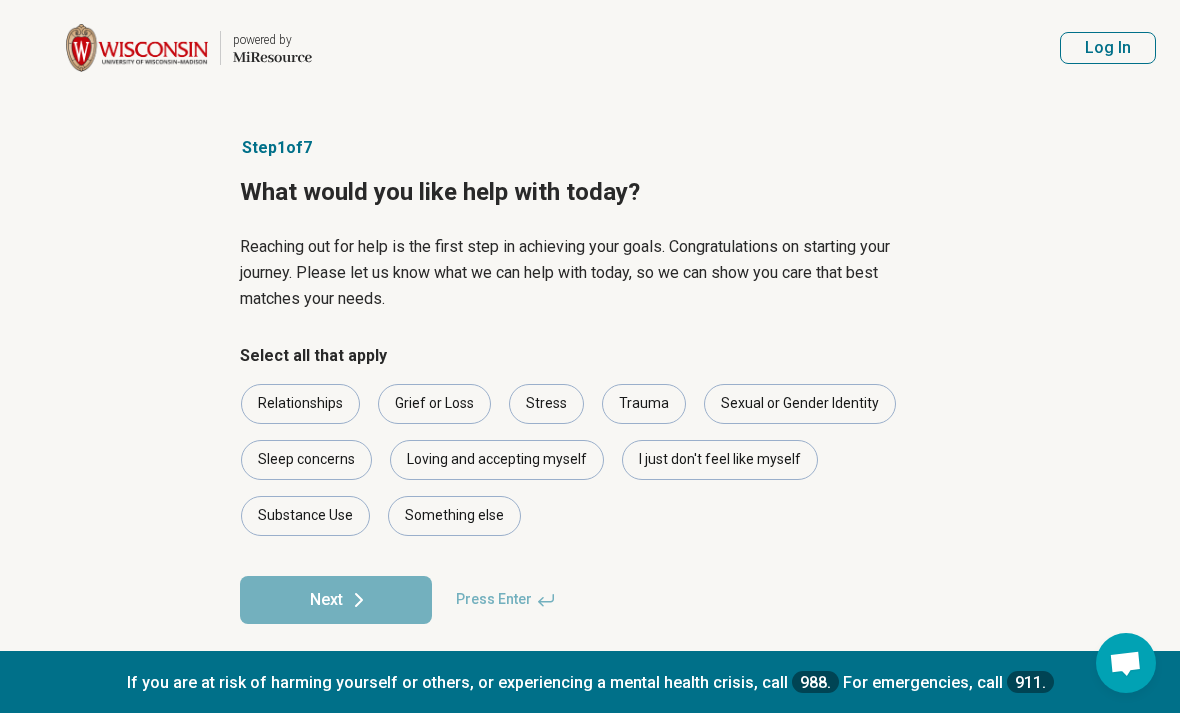 click on "Relationships" at bounding box center (300, 404) 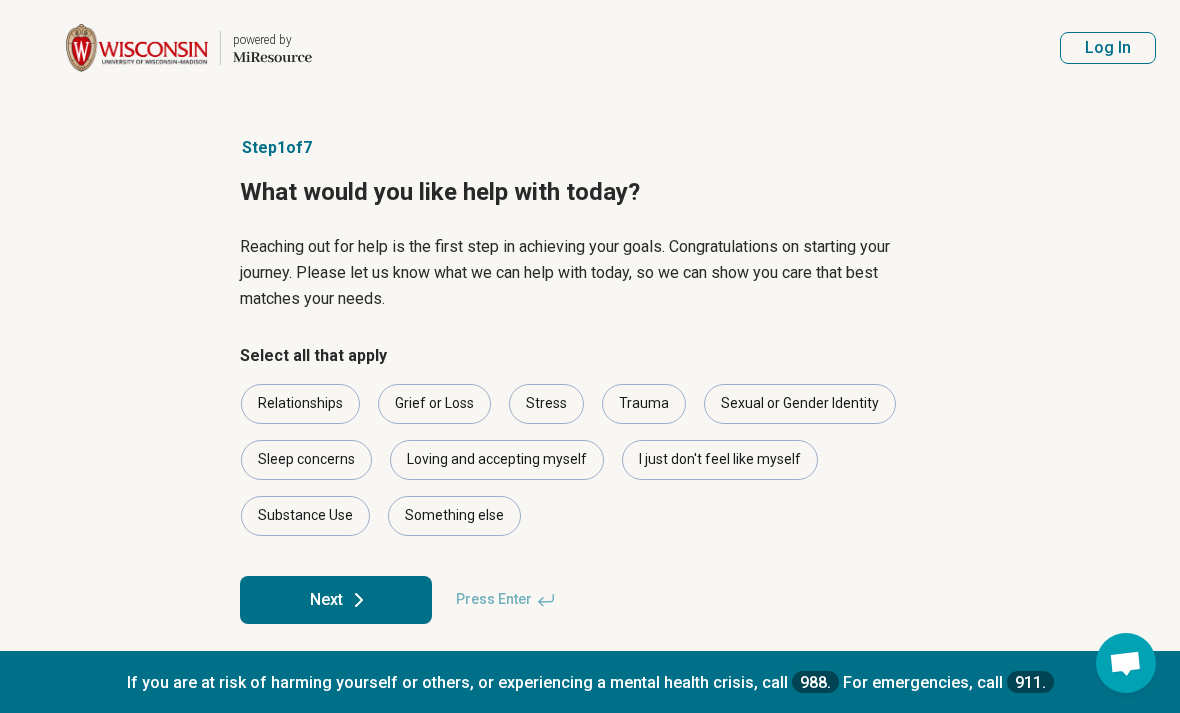 click on "Loving and accepting myself" at bounding box center (497, 460) 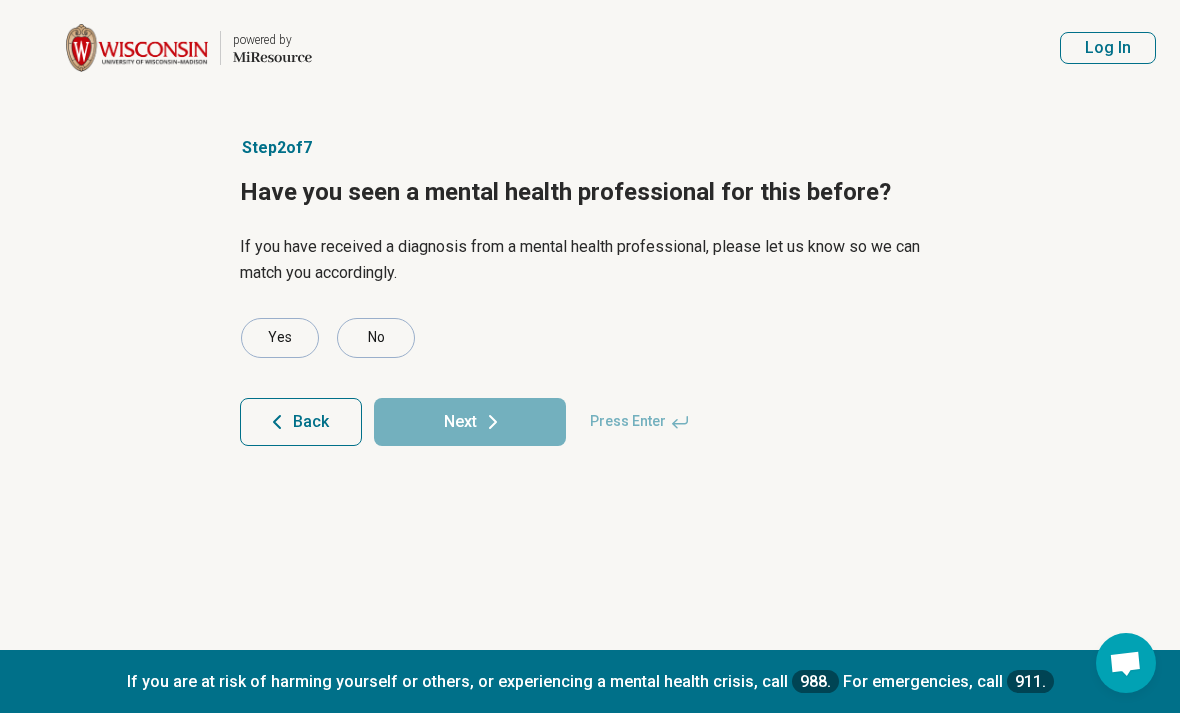 click on "Yes" at bounding box center [280, 338] 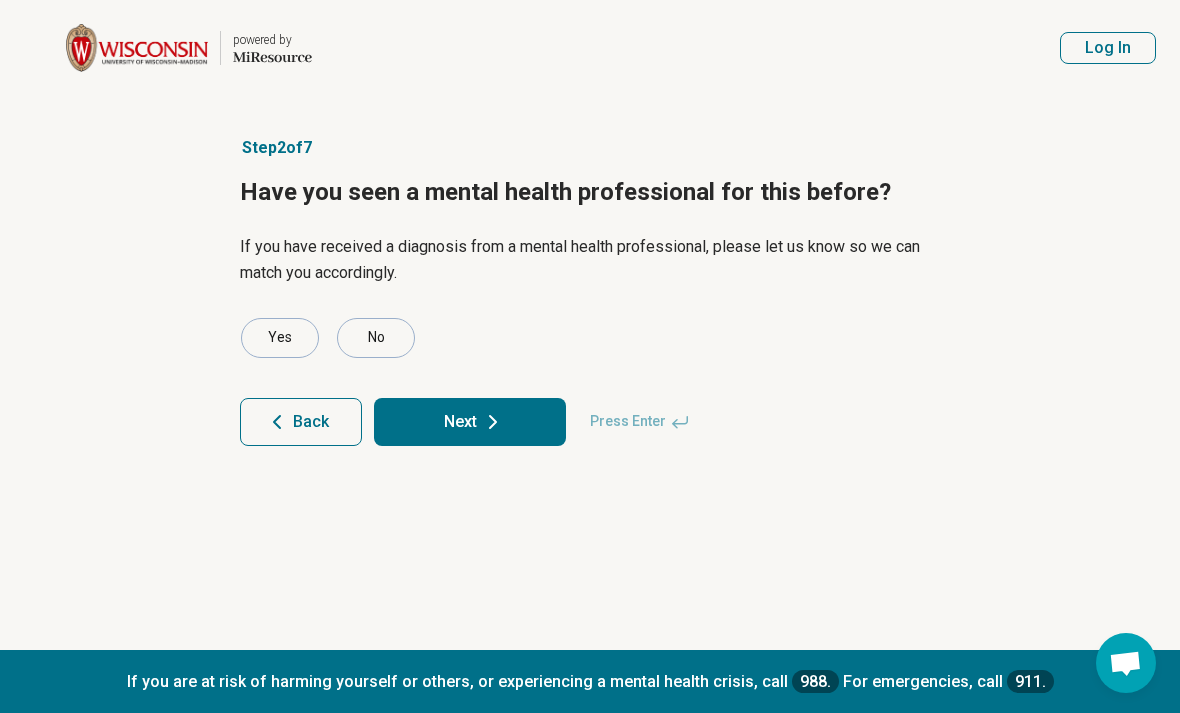 click on "Next" at bounding box center [470, 422] 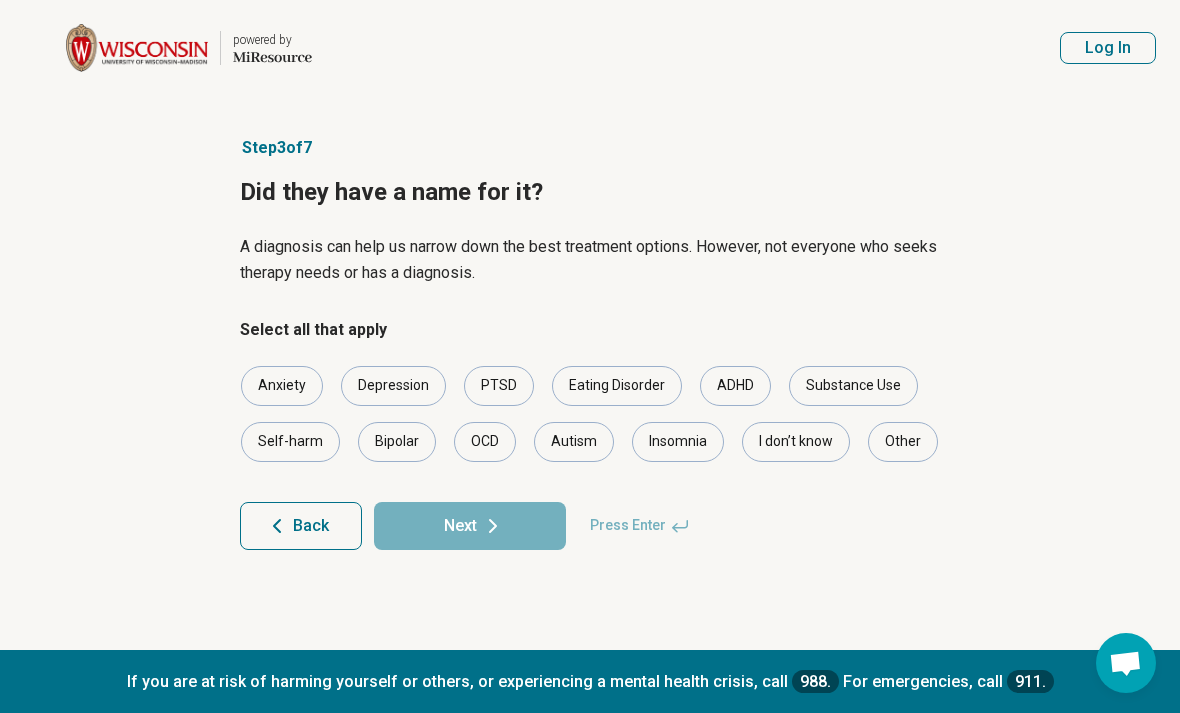 click on "Anxiety Depression PTSD Eating Disorder ADHD Substance Use Self-harm Bipolar OCD Autism Insomnia I don’t know Other" at bounding box center [590, 414] 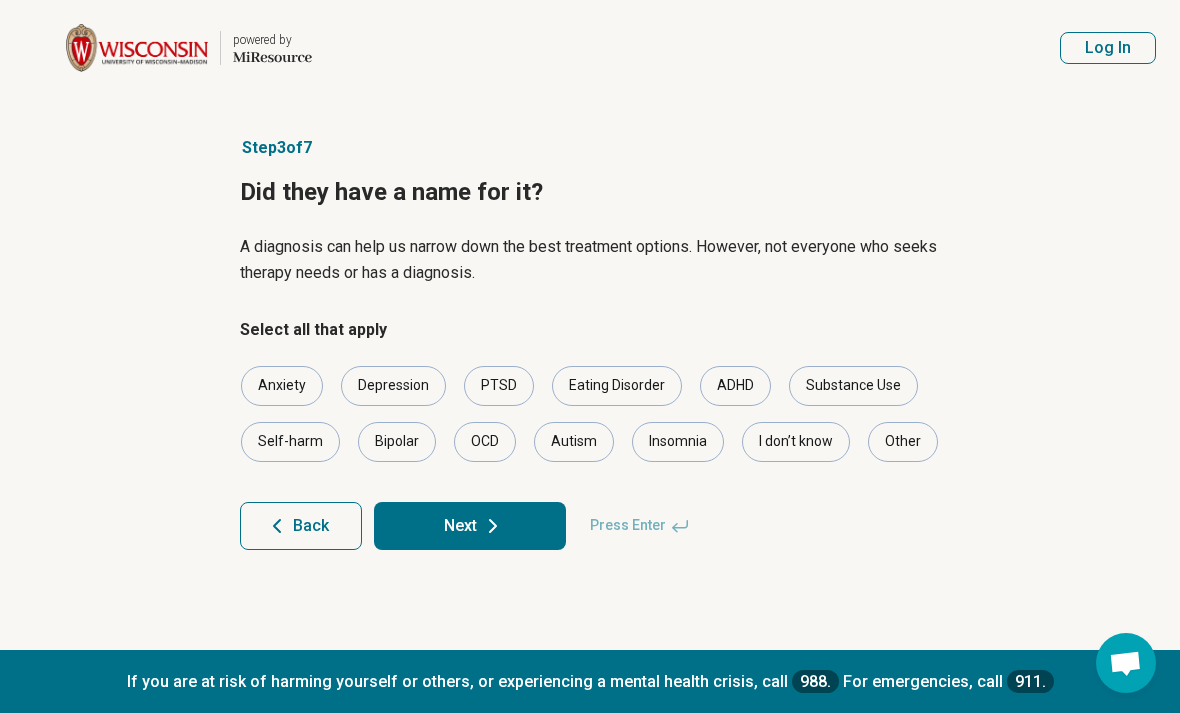 click on "Depression" at bounding box center (393, 386) 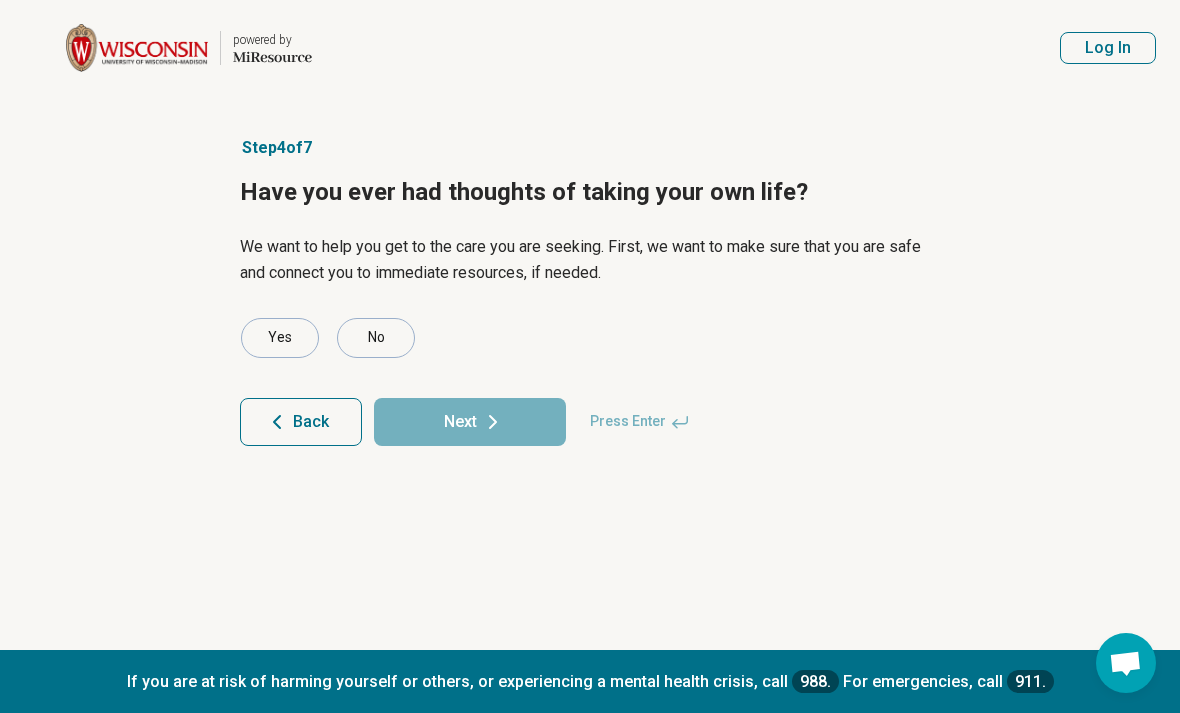 click on "No" at bounding box center [376, 338] 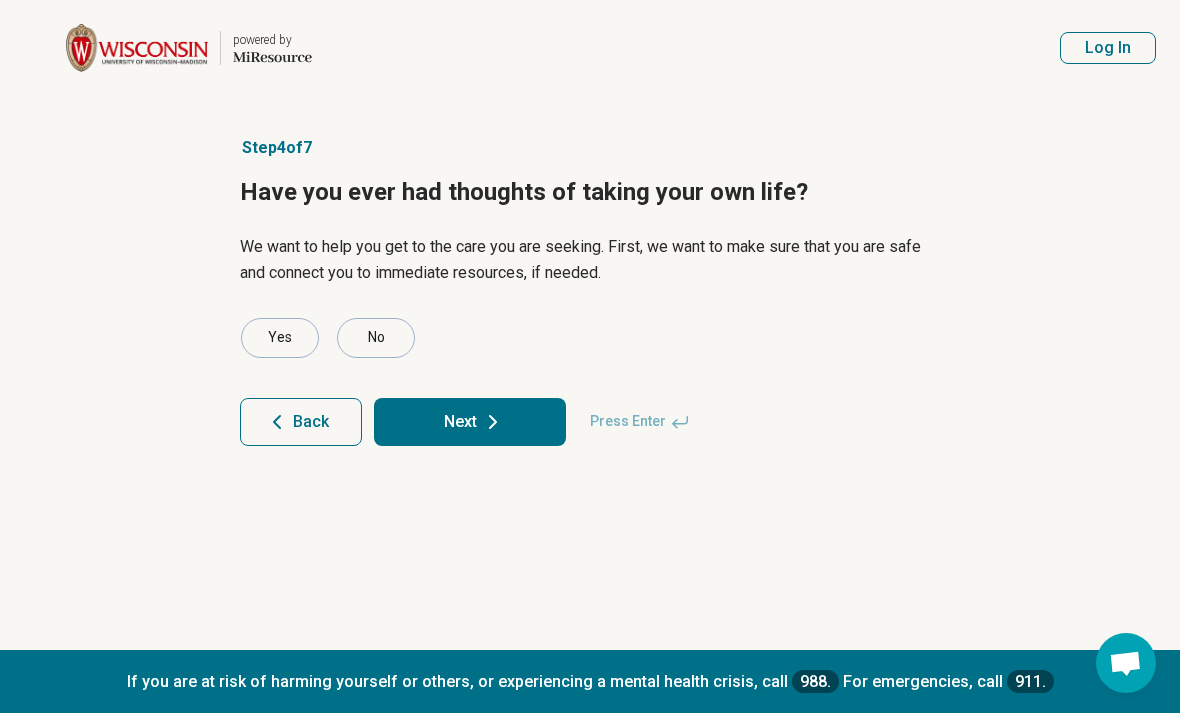 click on "Next" at bounding box center (470, 422) 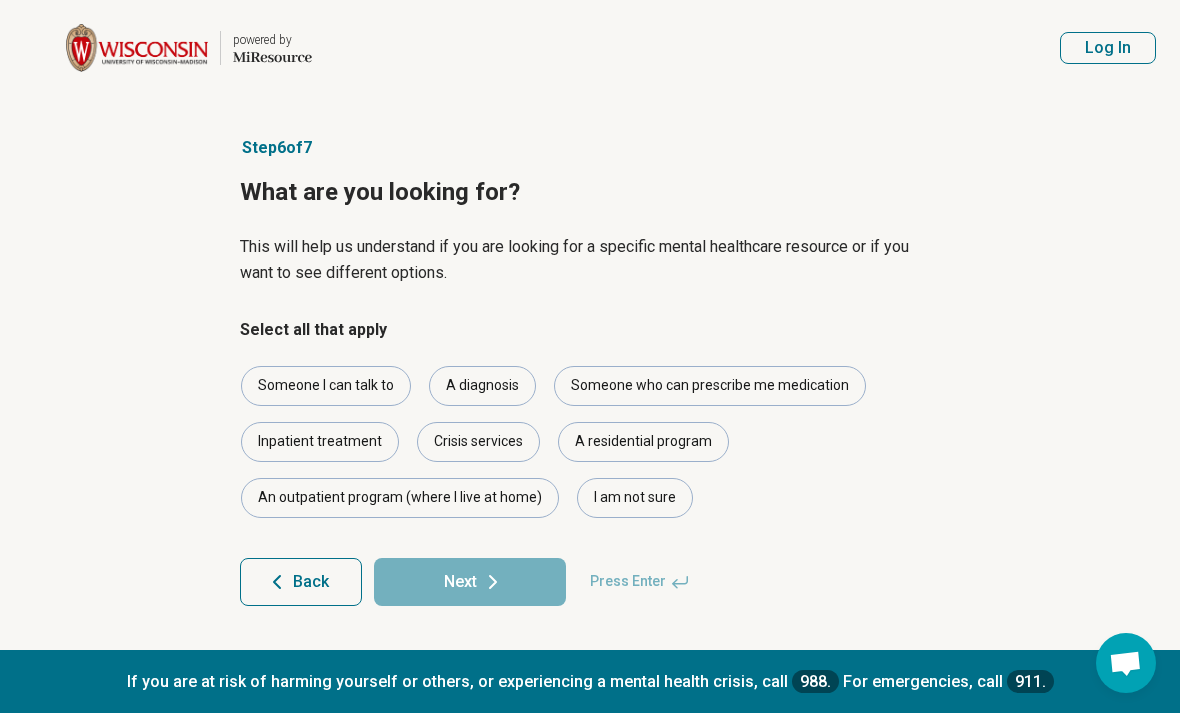 click on "Someone I can talk to" at bounding box center [326, 386] 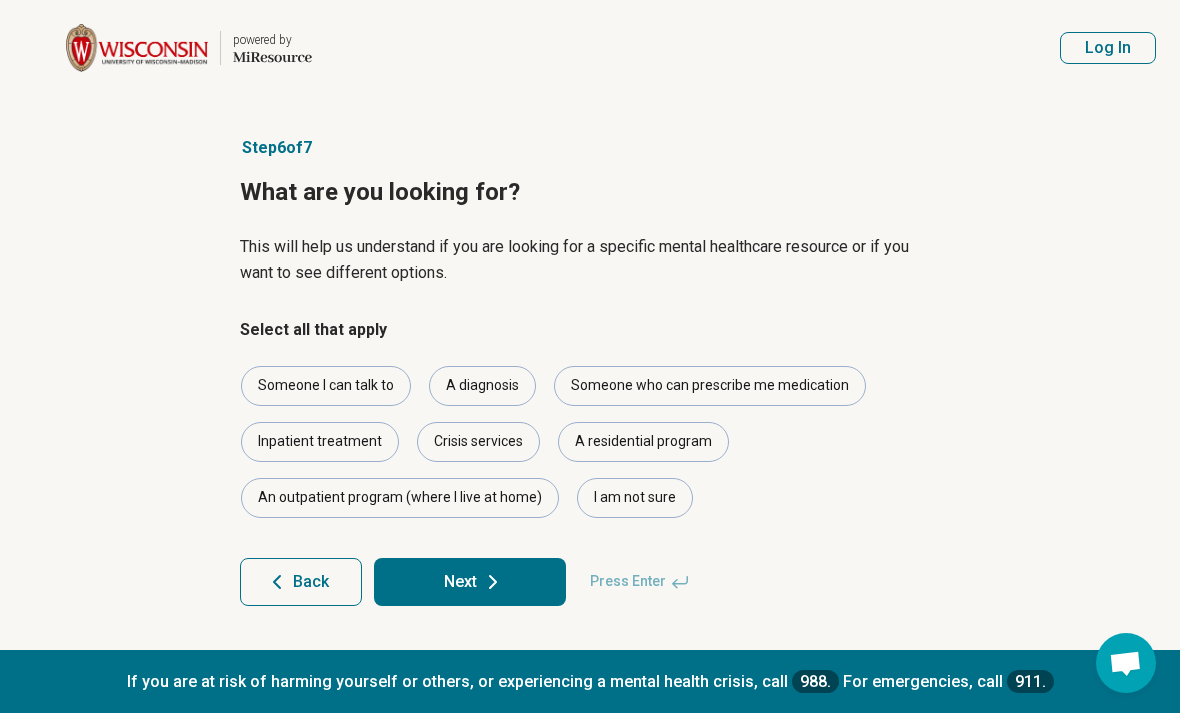 click 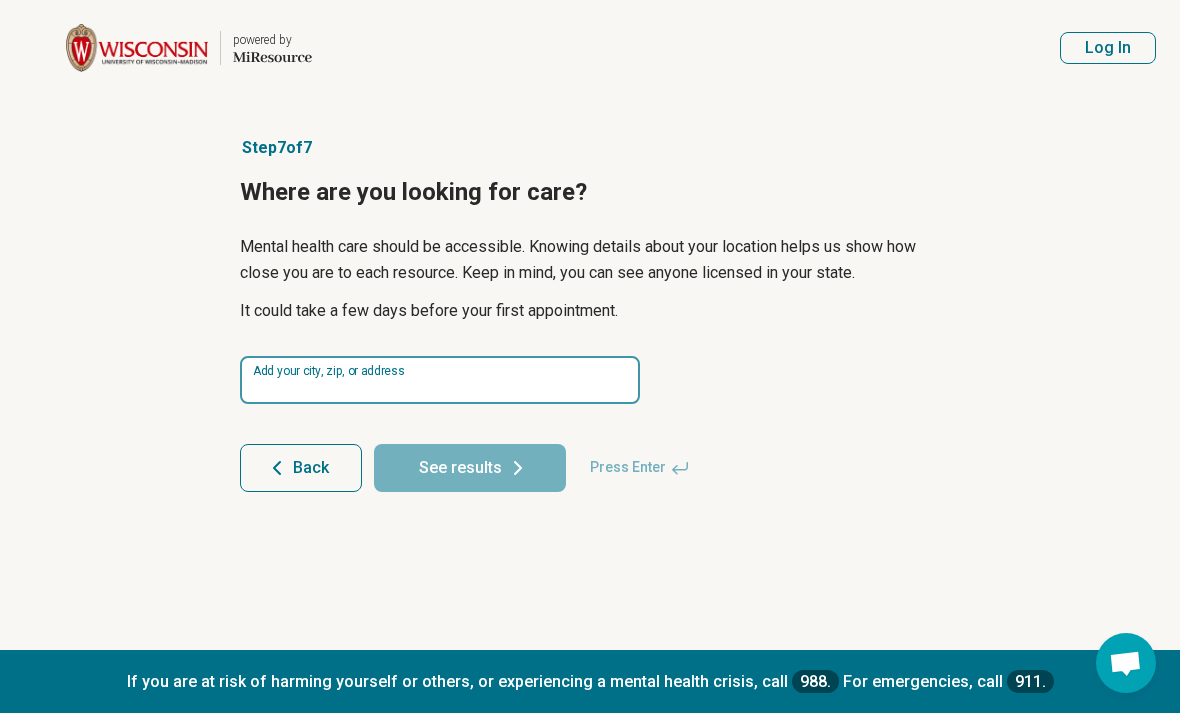 click at bounding box center [440, 380] 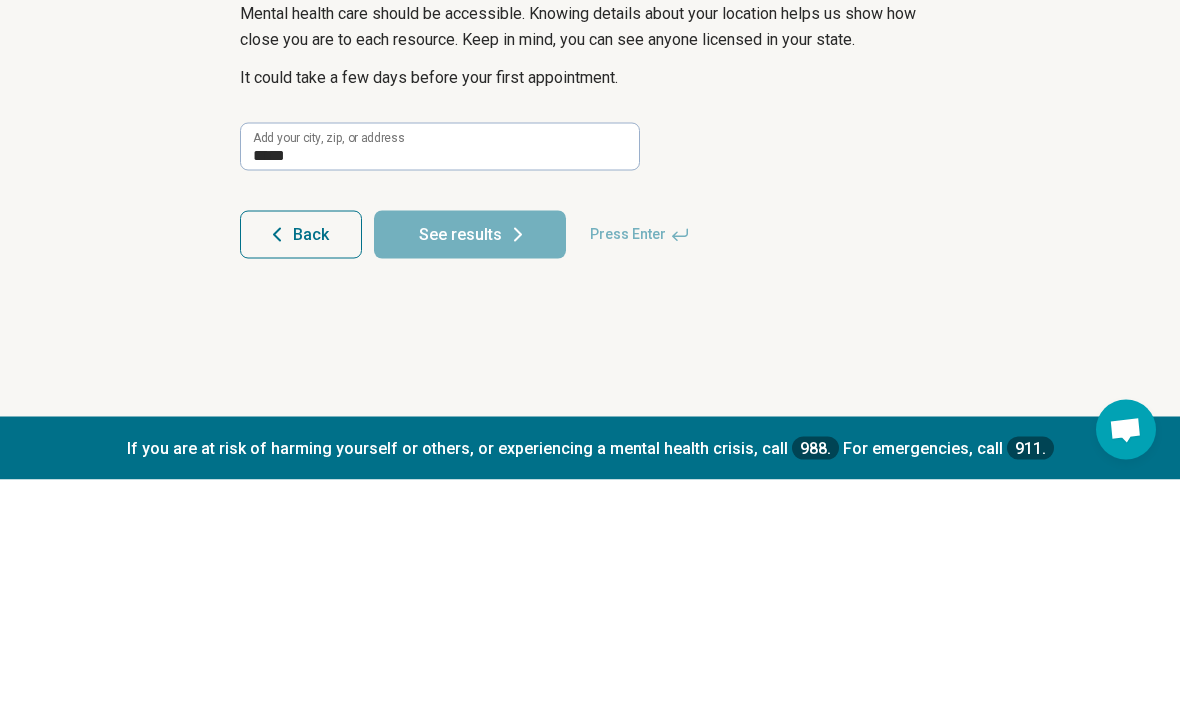 scroll, scrollTop: 64, scrollLeft: 0, axis: vertical 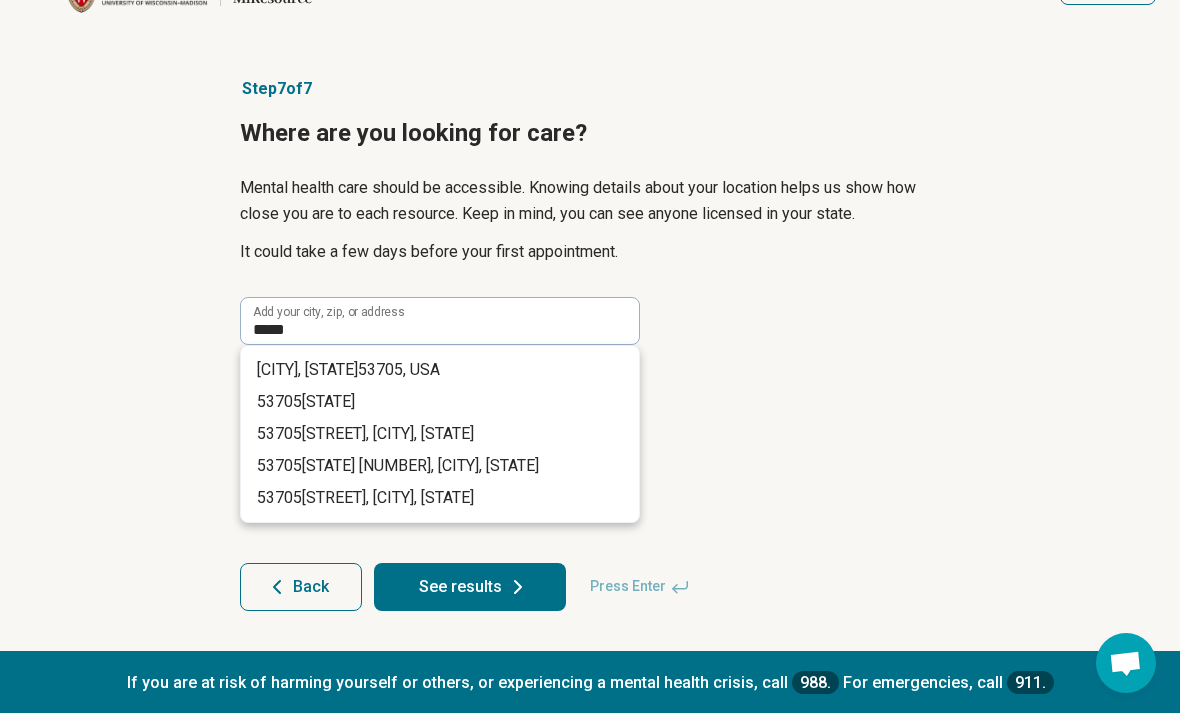 click on "[STATE]" at bounding box center (328, 401) 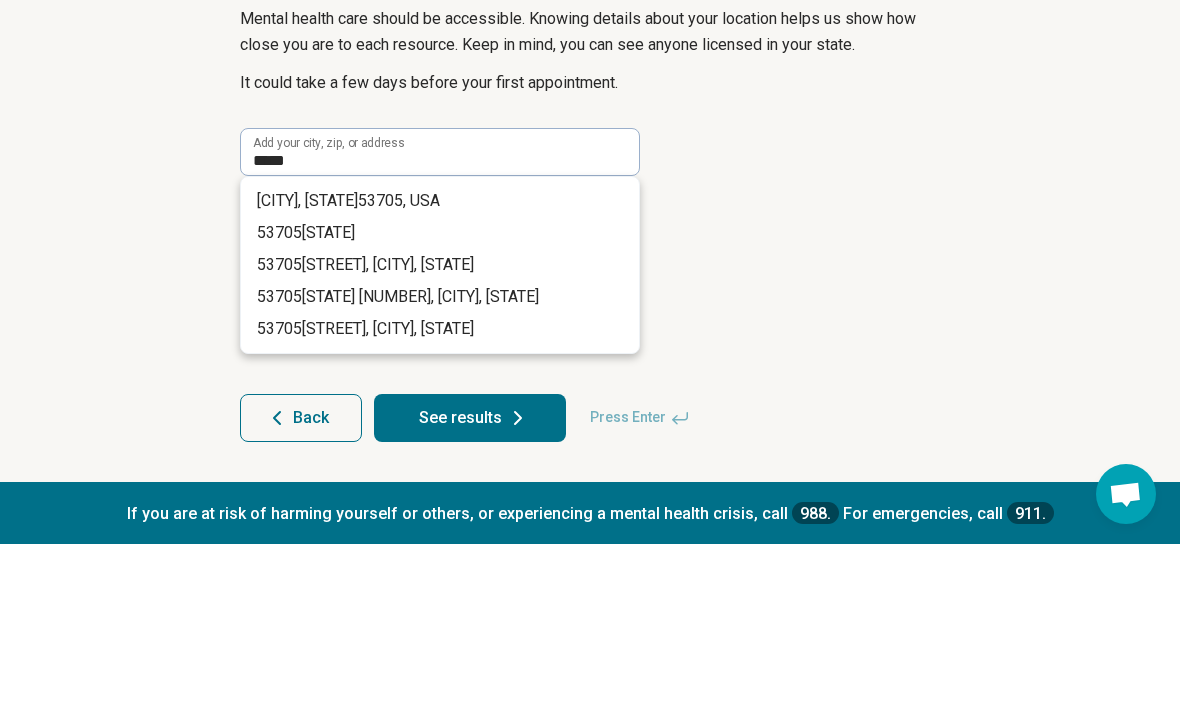 click on "***** Add your city, zip, or address [CITY], [STATE]  [ZIP] , [COUNTRY] [NUMBER] [STREET], [CITY], [STATE] [ZIP]  [NUMBER] [STREET], [CITY], [STATE] [ZIP]  [STATE] [NUMBER], [CITY], [STATE] [ZIP]  [STREET], [CITY], [STATE] Back See results Press Enter" at bounding box center [590, 454] 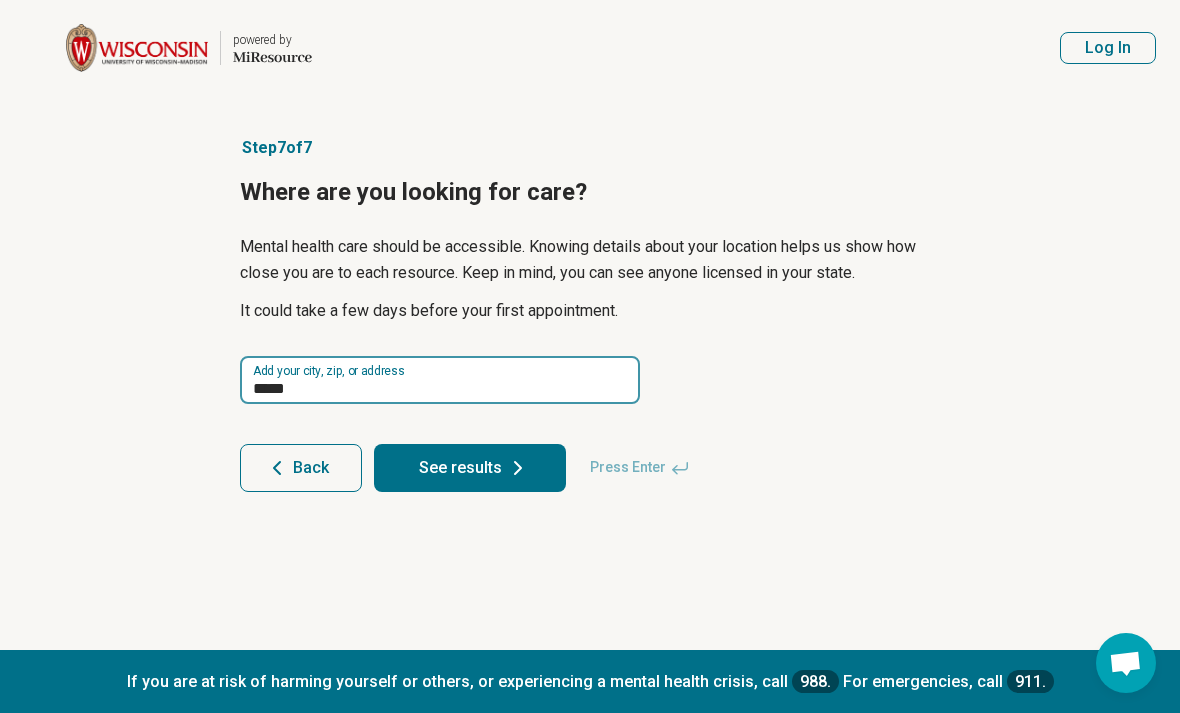 click on "*****" at bounding box center (440, 380) 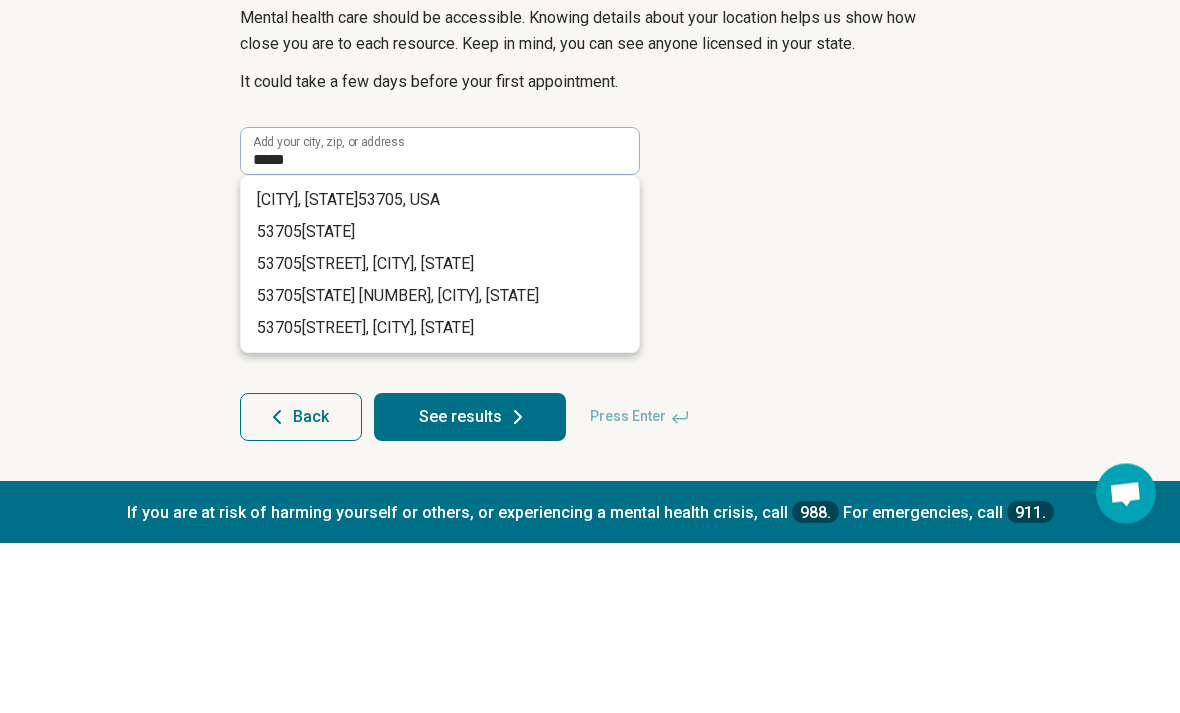 click on "[CITY], [STATE]  [ZIP] , [COUNTRY]" at bounding box center (440, 370) 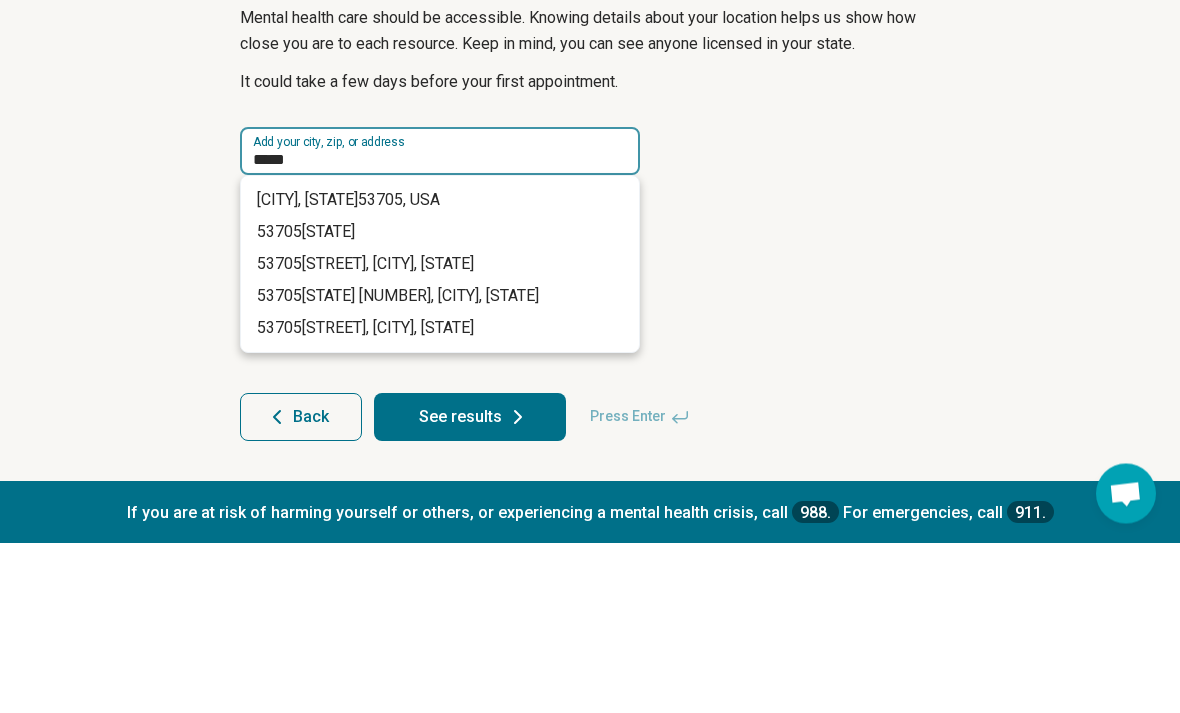 type on "**********" 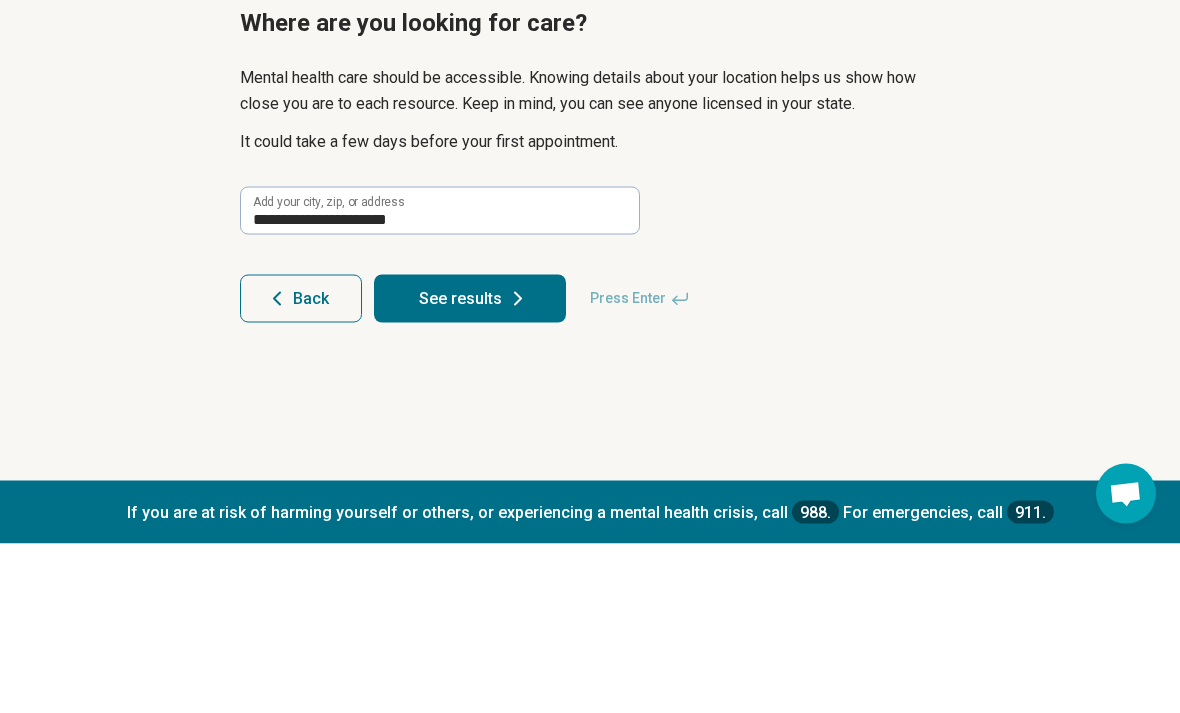 click on "See results" at bounding box center (470, 468) 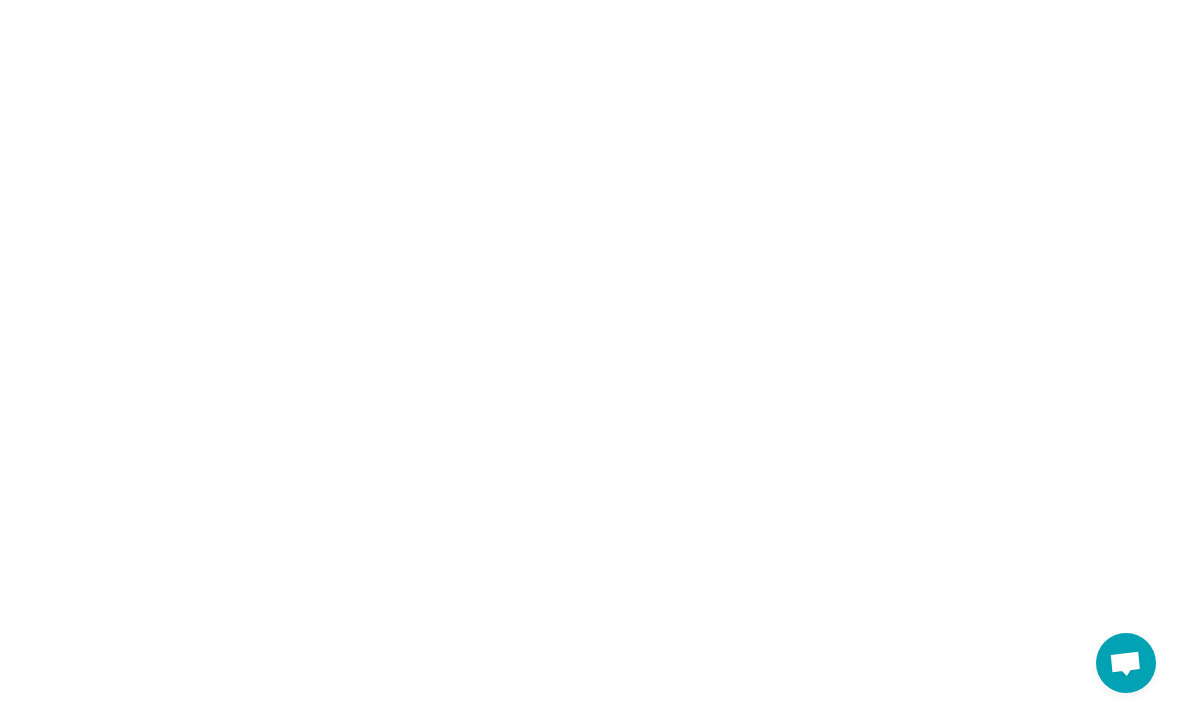 scroll, scrollTop: 0, scrollLeft: 0, axis: both 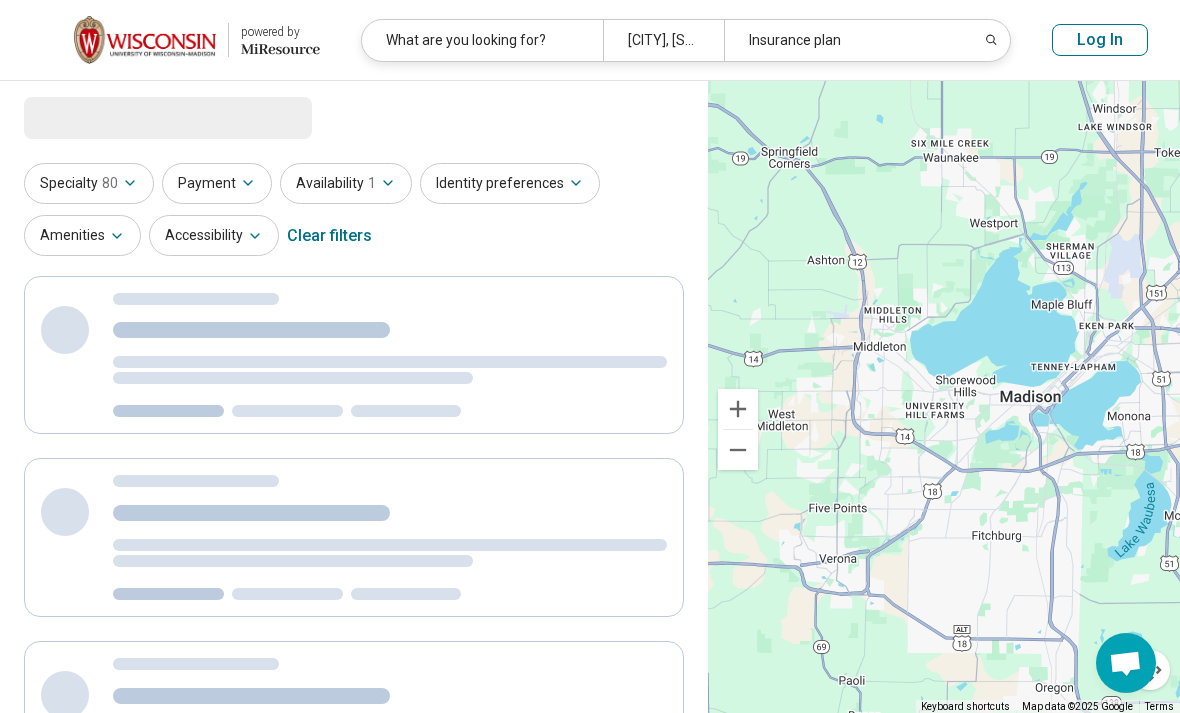 select on "***" 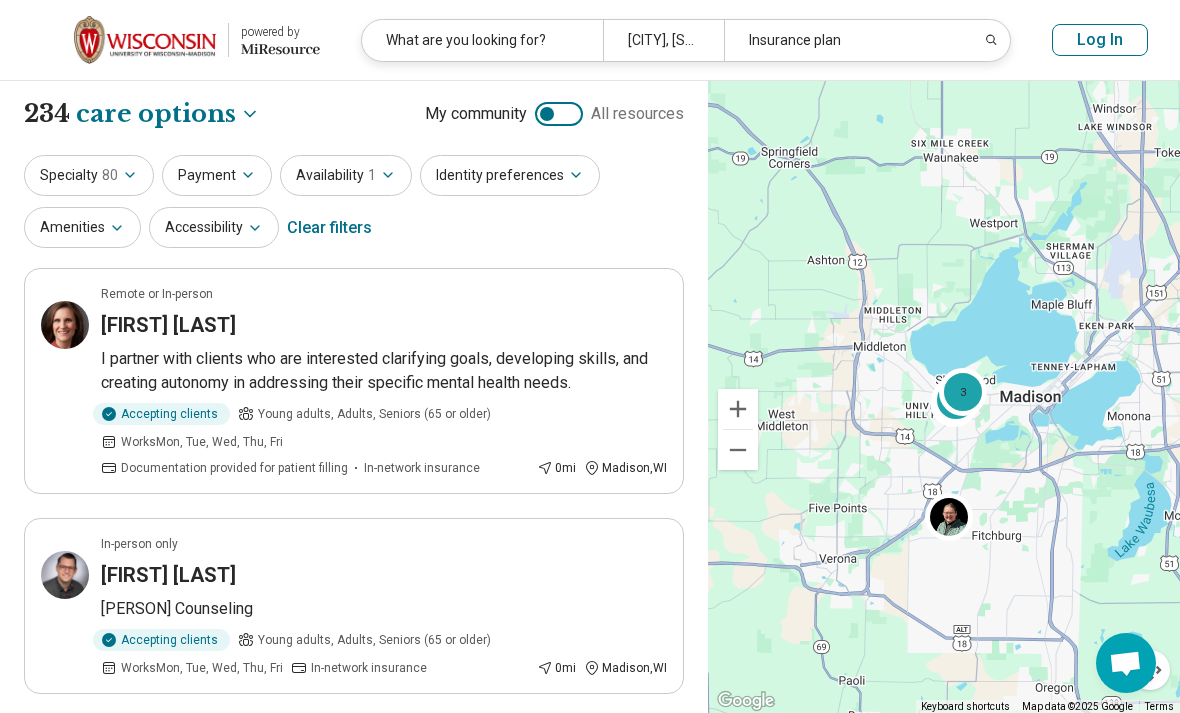 click 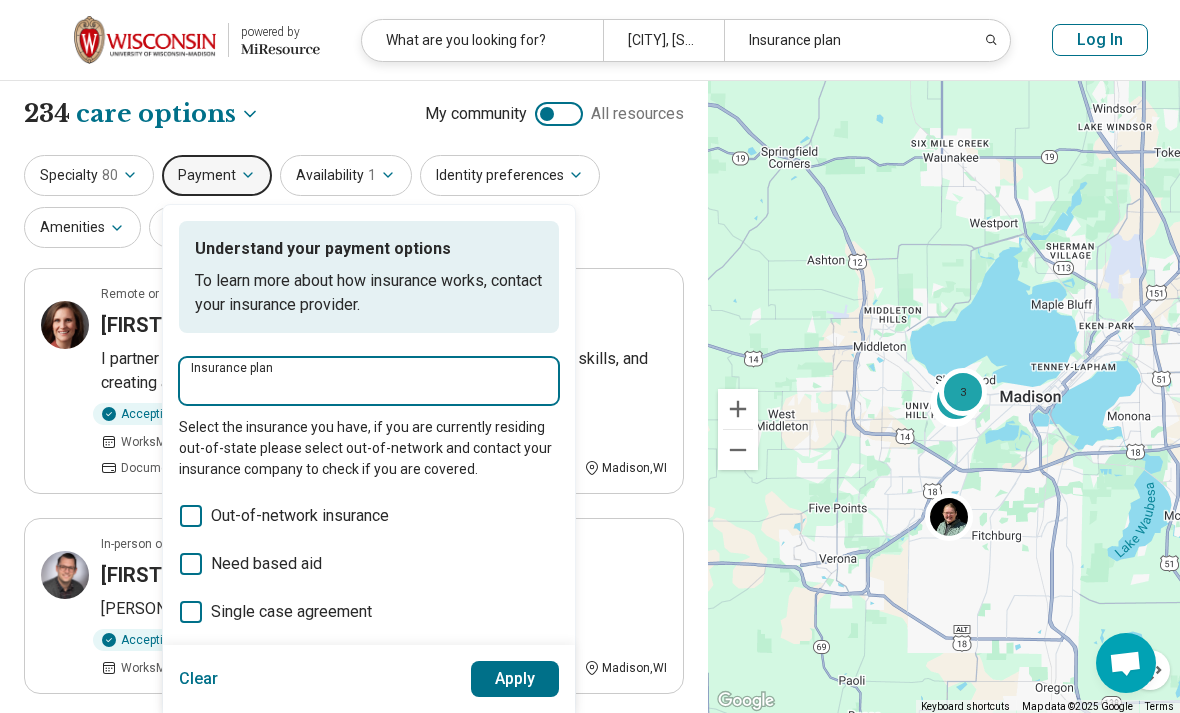 click on "Insurance plan" at bounding box center (369, 387) 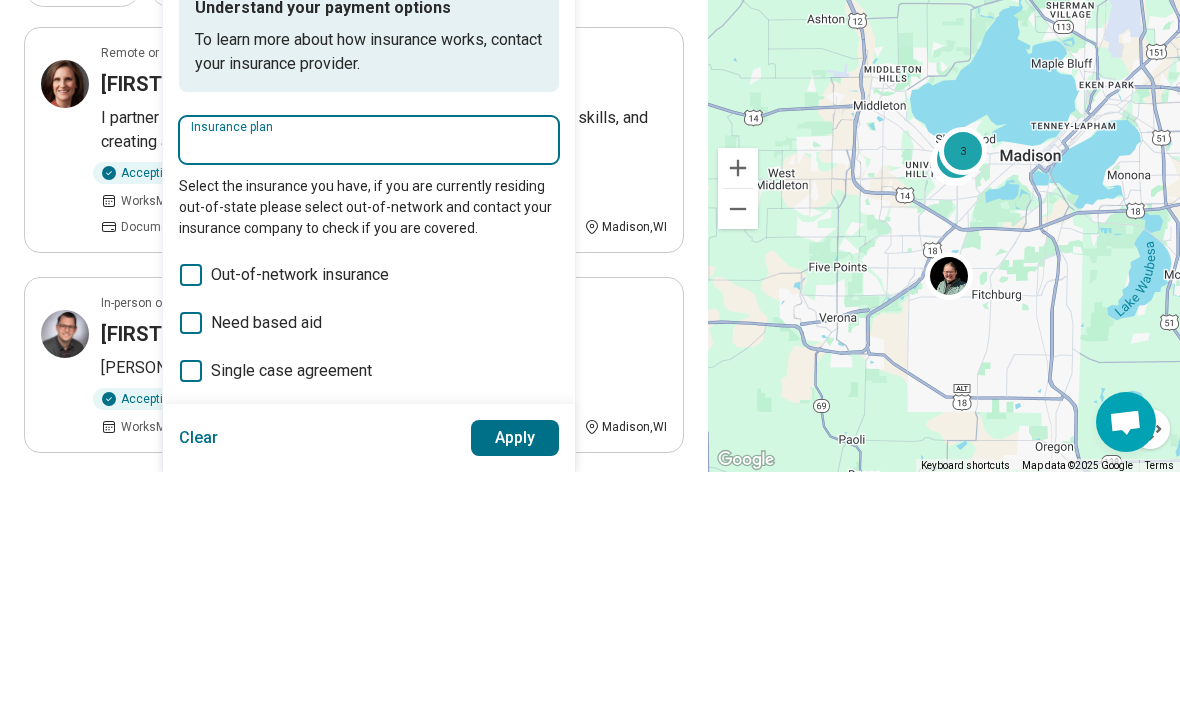 type on "*" 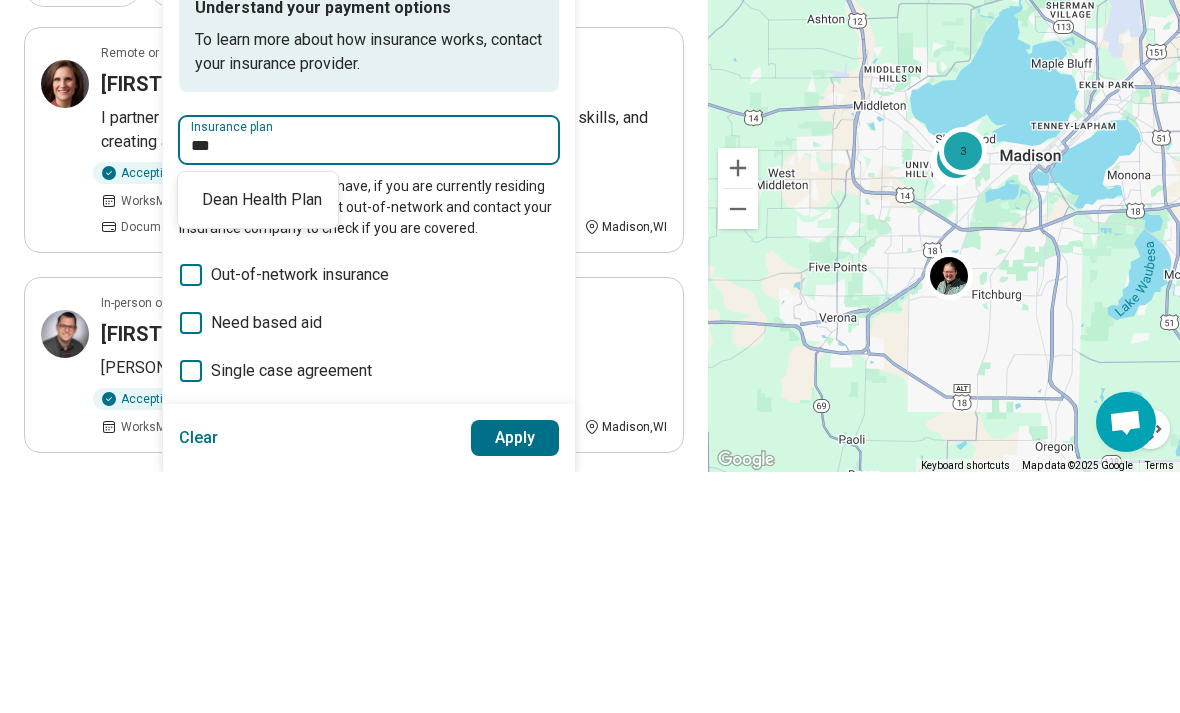 type on "**********" 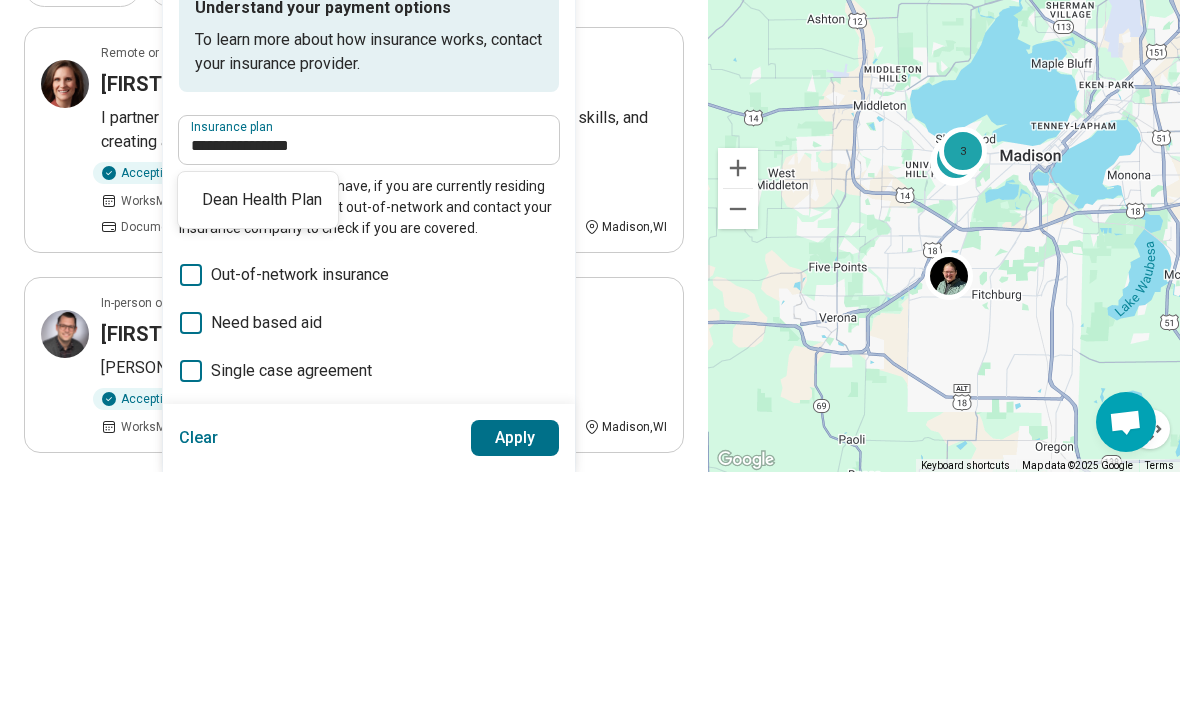click on "Select the insurance you have, if you are currently residing out-of-state please select out-of-network and contact your insurance company to check if you are covered." at bounding box center (369, 448) 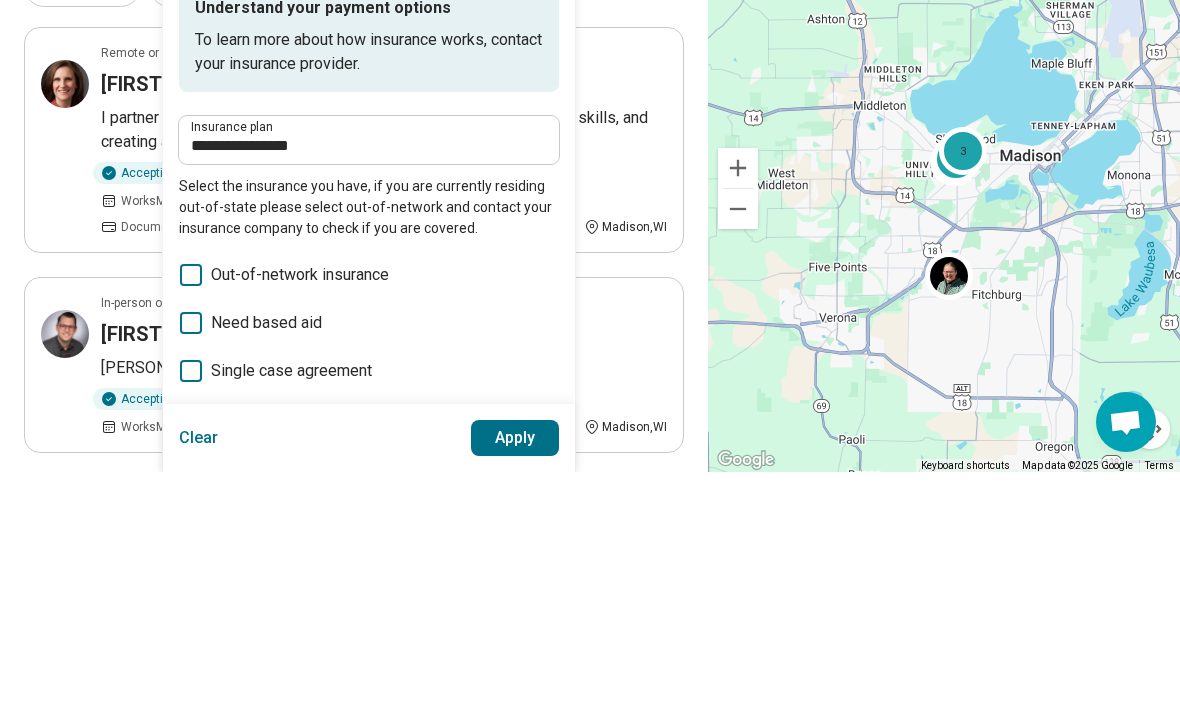 scroll, scrollTop: 241, scrollLeft: 0, axis: vertical 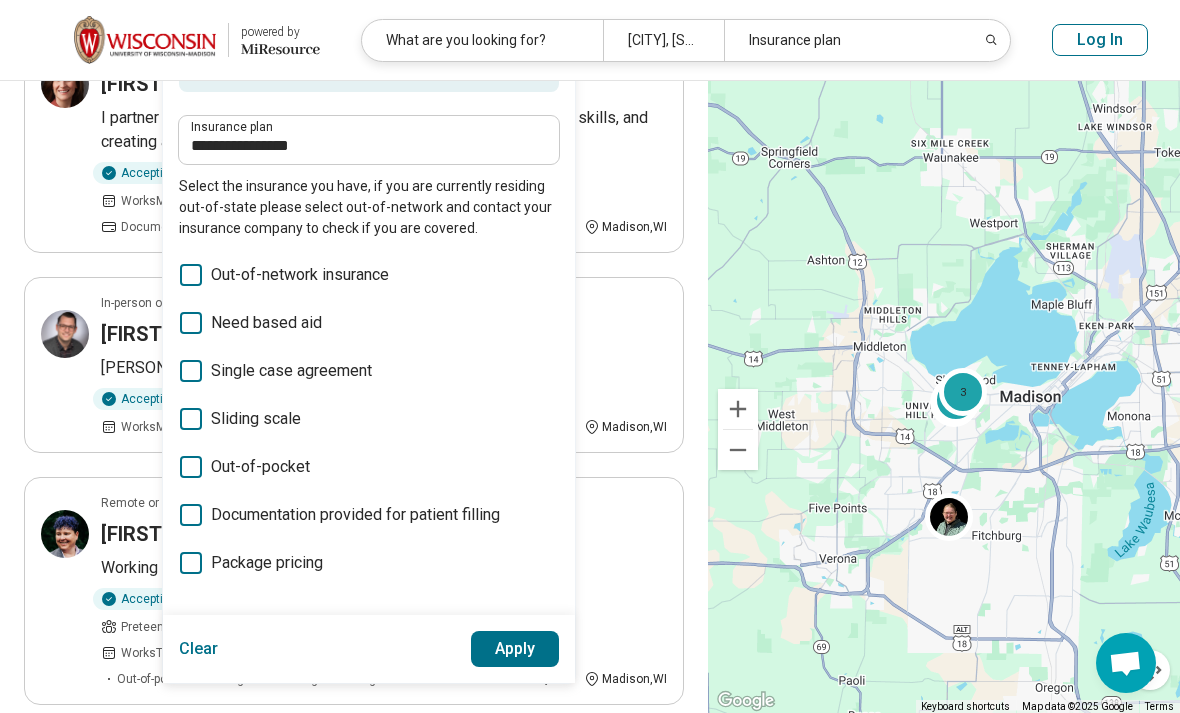 click on "Apply" at bounding box center (515, 649) 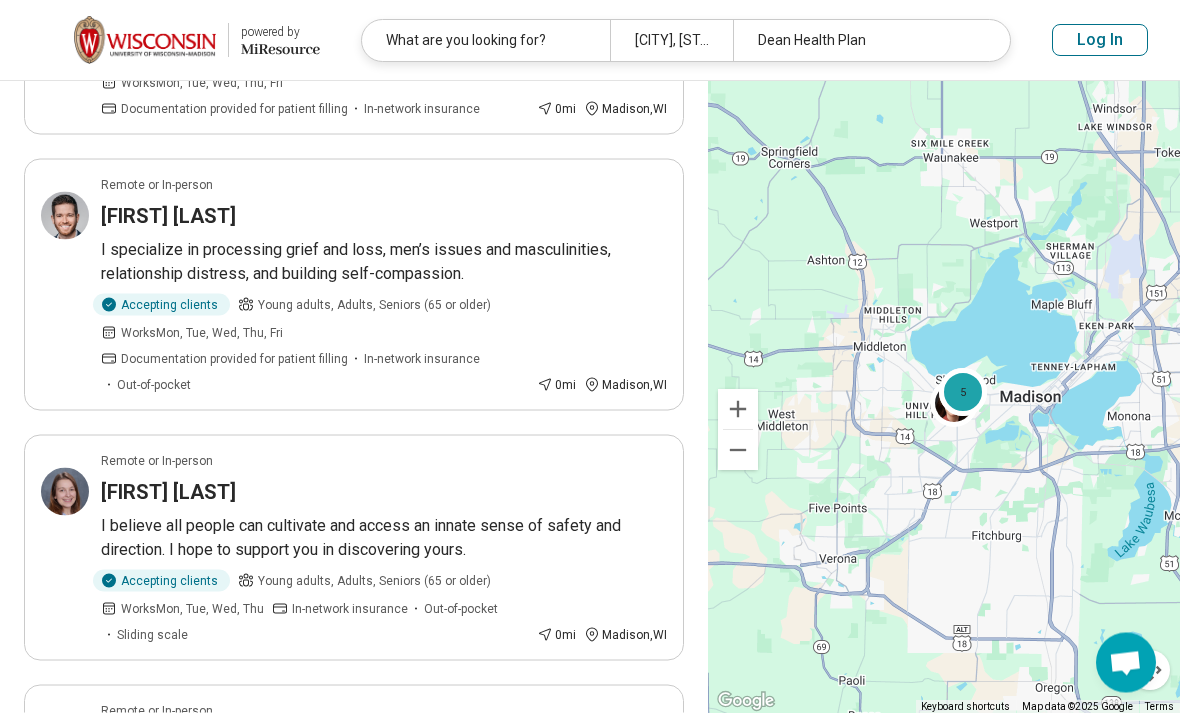 scroll, scrollTop: 360, scrollLeft: 0, axis: vertical 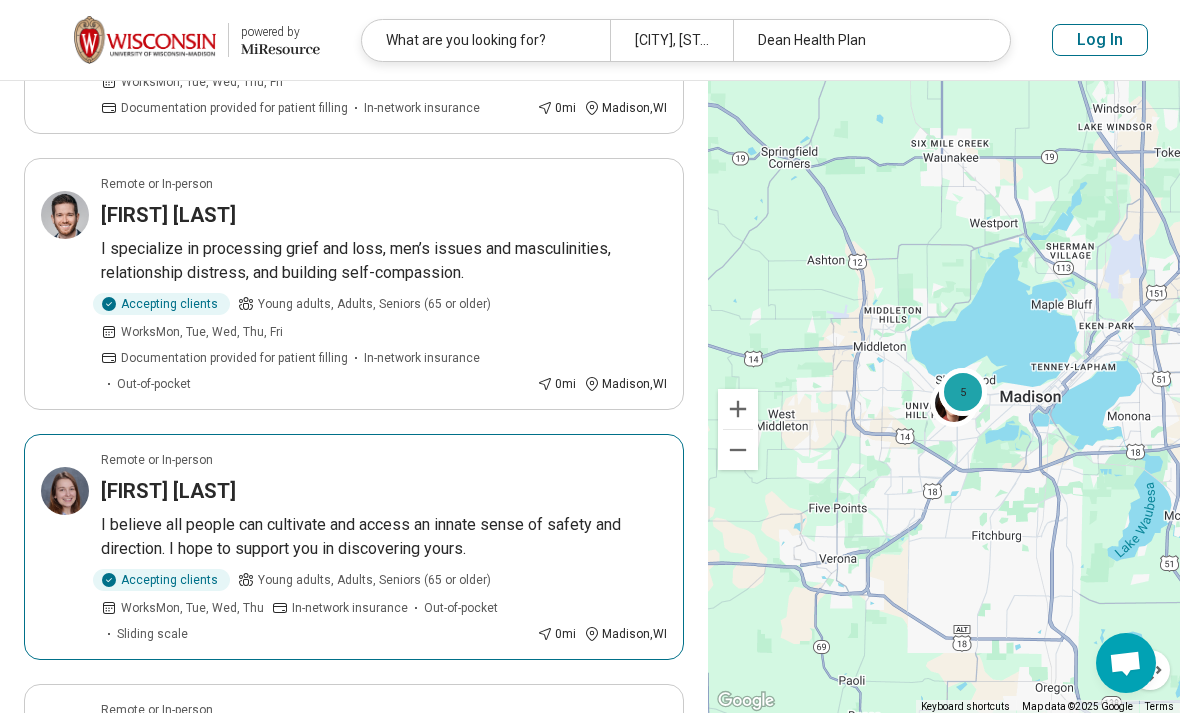 click on "[FIRST] [LAST]" at bounding box center (168, 491) 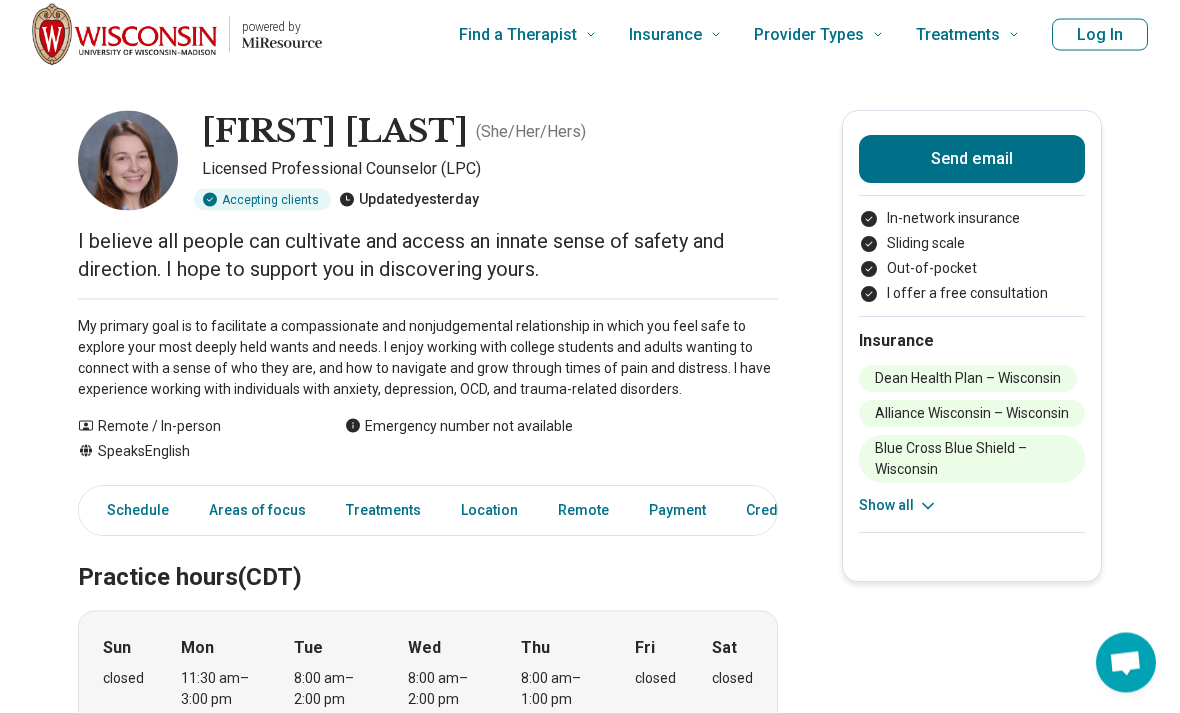 scroll, scrollTop: 0, scrollLeft: 0, axis: both 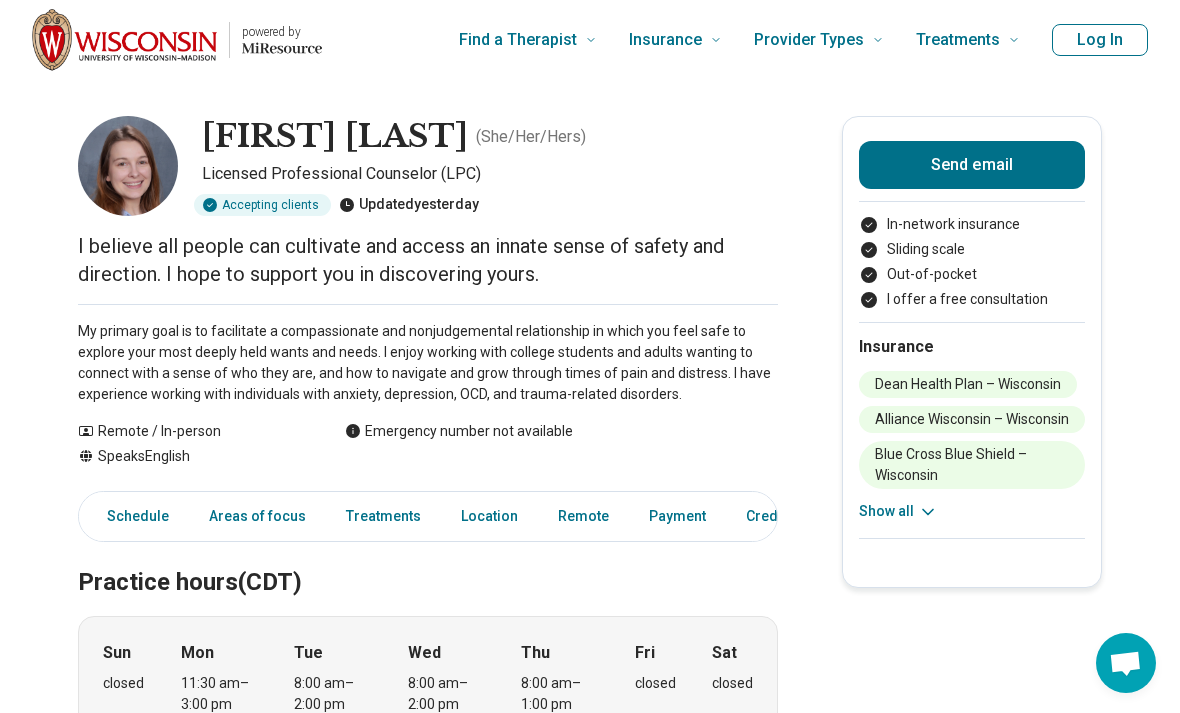 click on "Send email" at bounding box center (972, 165) 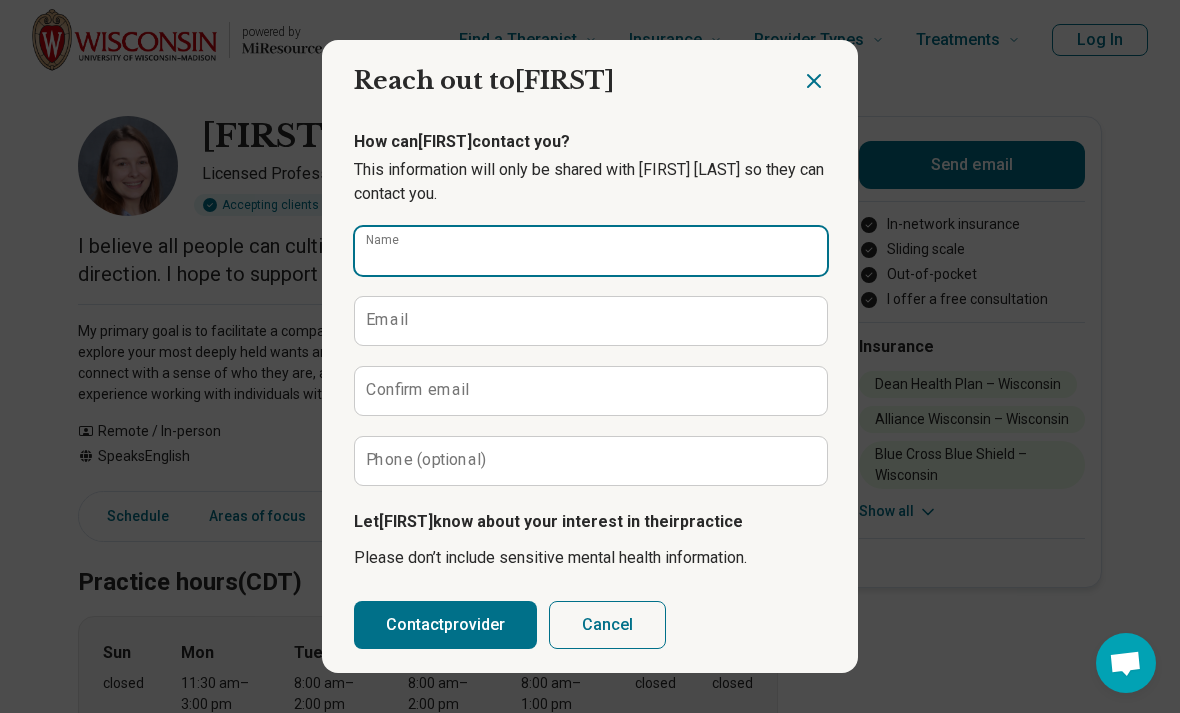 click on "Name" at bounding box center [590, 251] 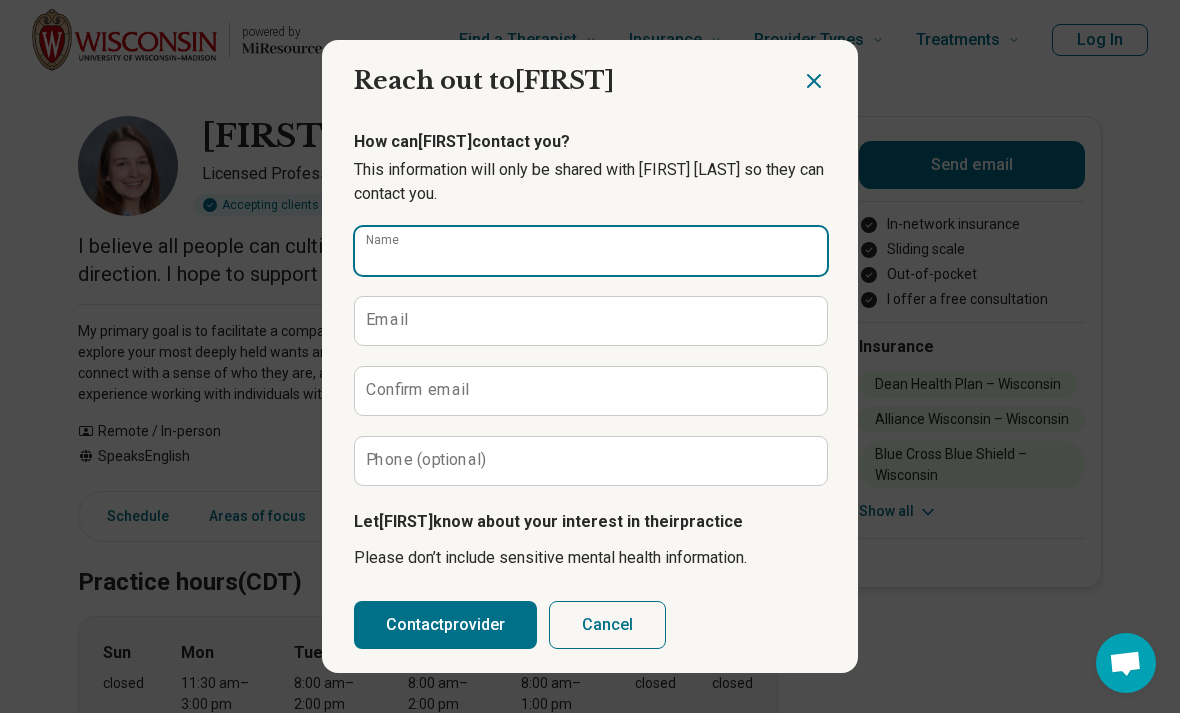 scroll, scrollTop: 121, scrollLeft: 0, axis: vertical 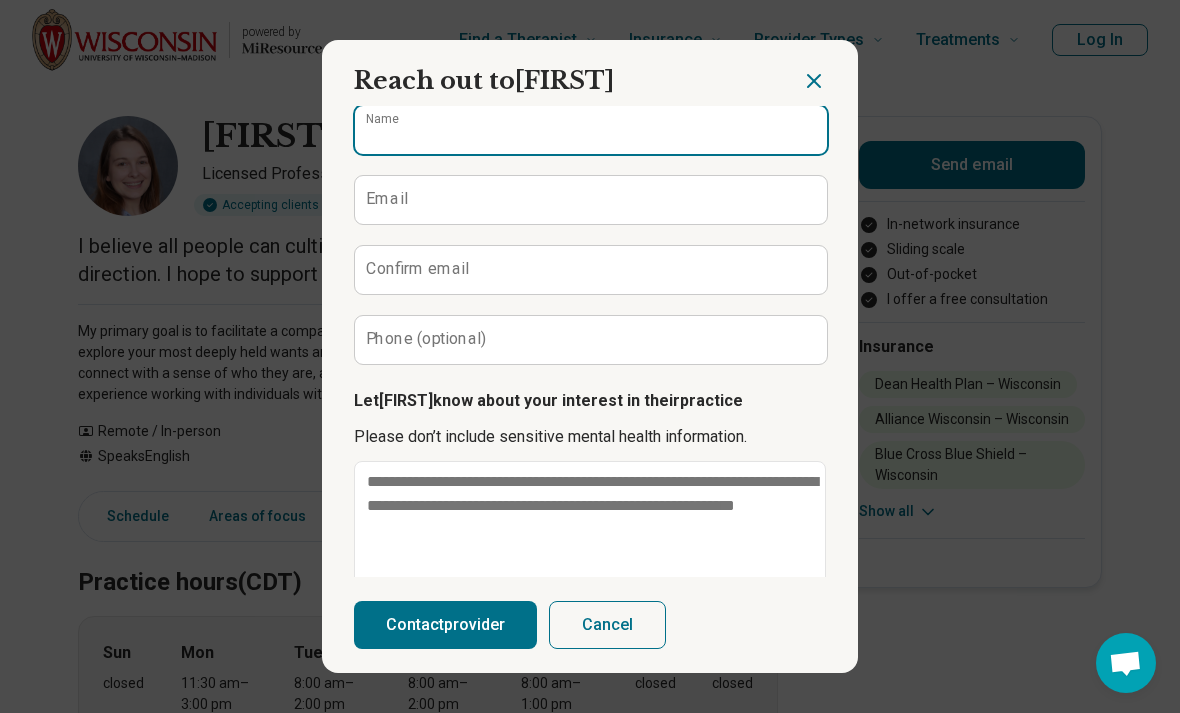type on "**********" 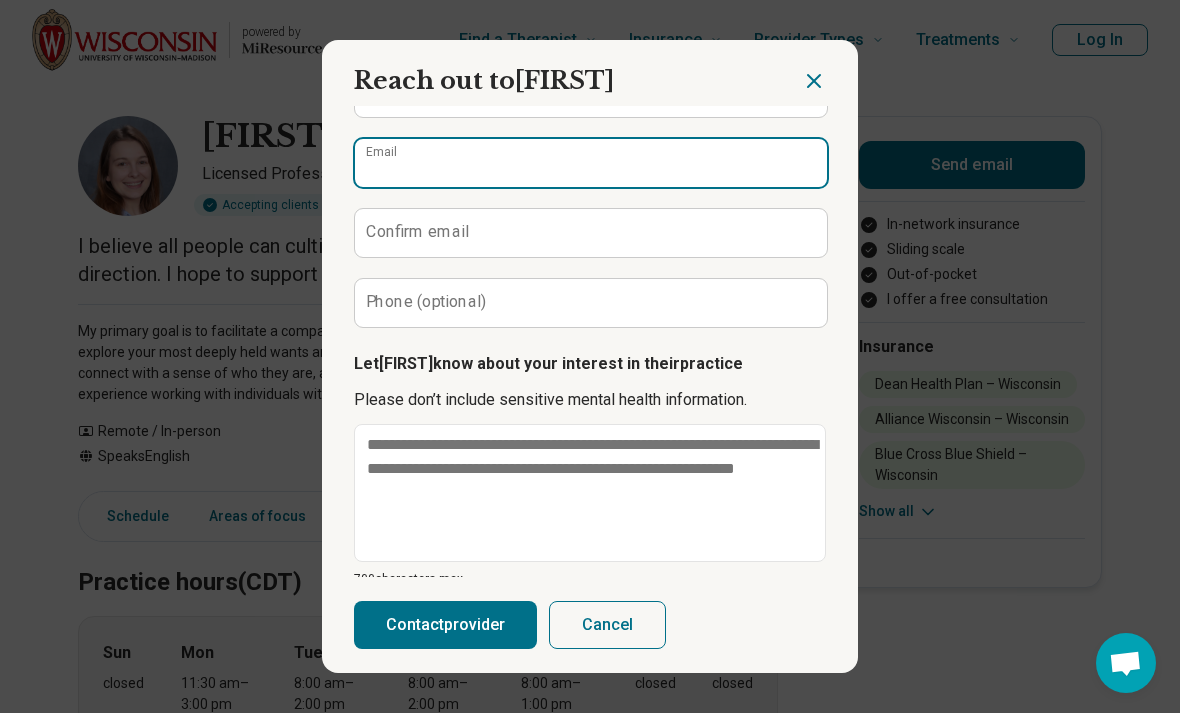 scroll, scrollTop: 159, scrollLeft: 0, axis: vertical 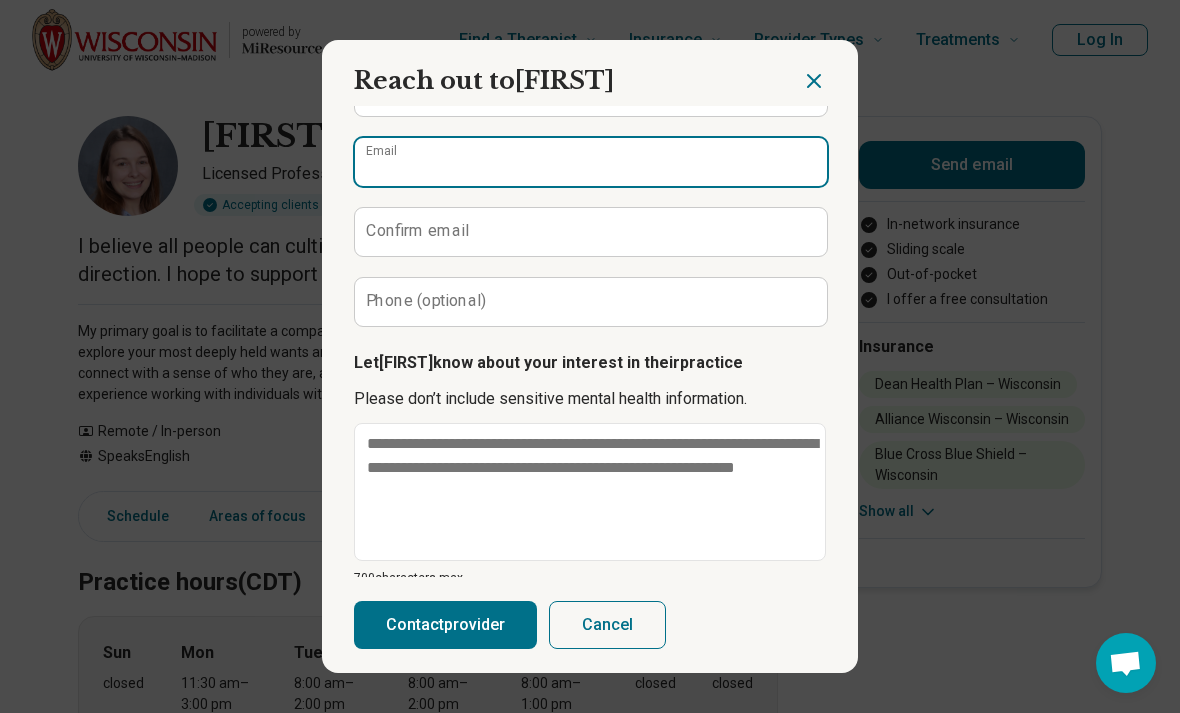 click on "Email" at bounding box center (591, 162) 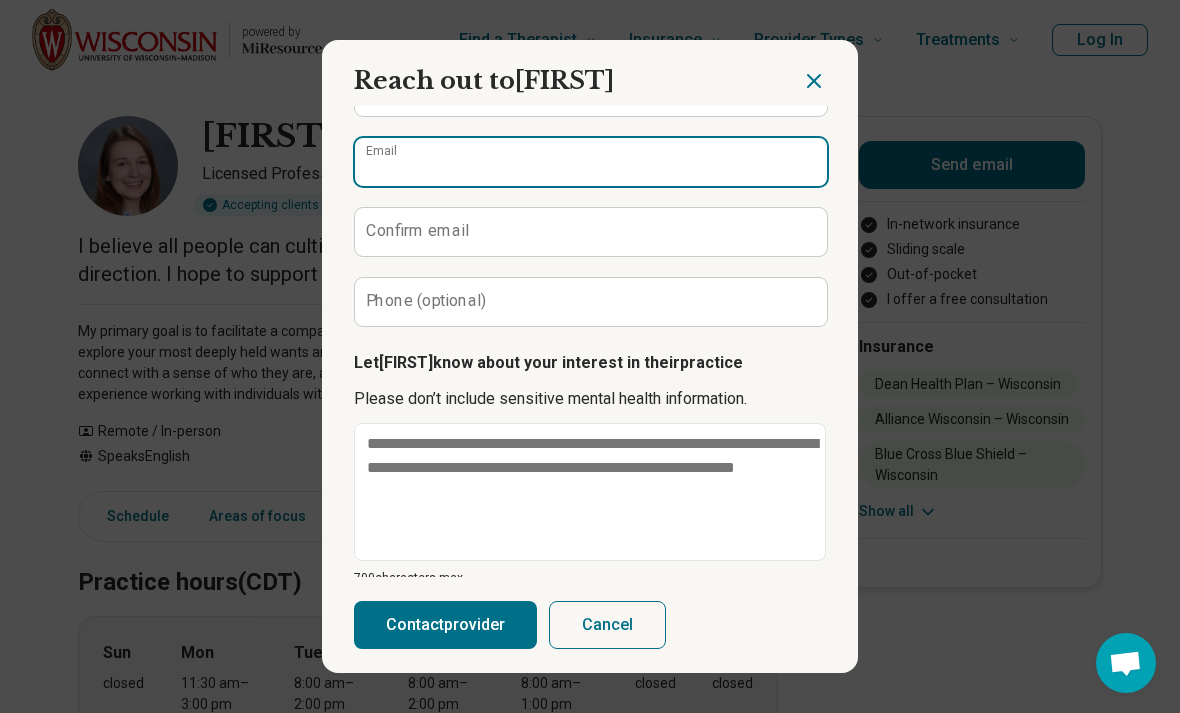 type on "**********" 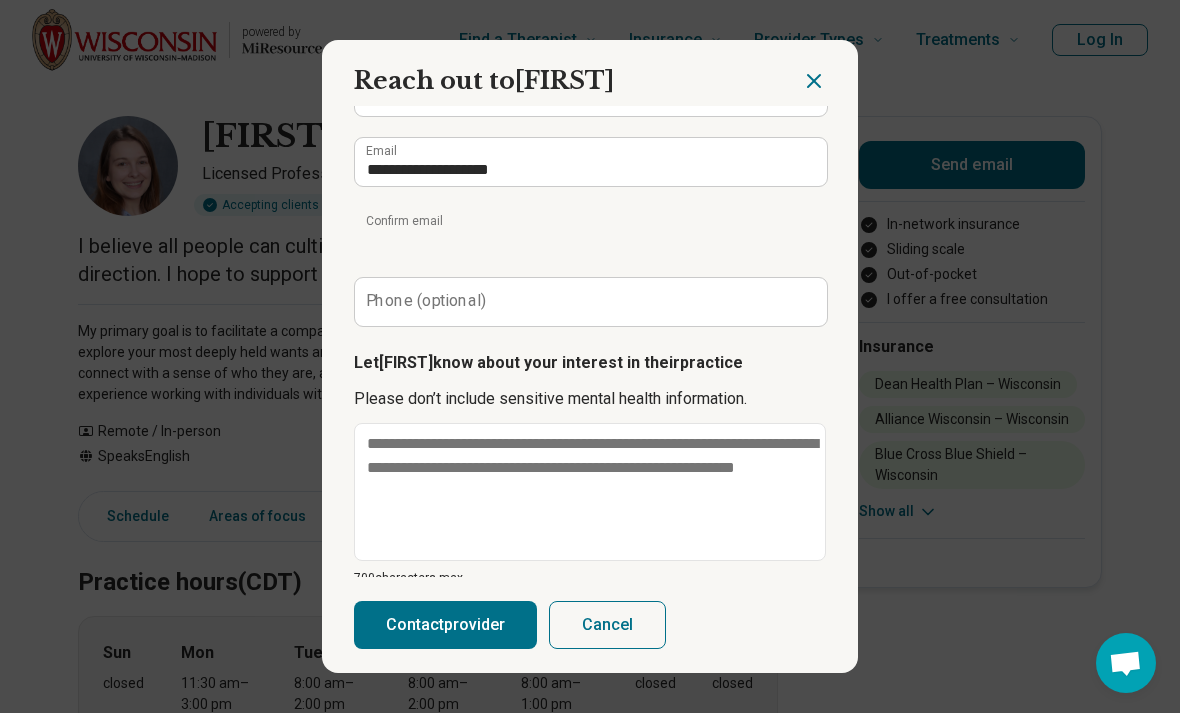 scroll, scrollTop: 192, scrollLeft: 0, axis: vertical 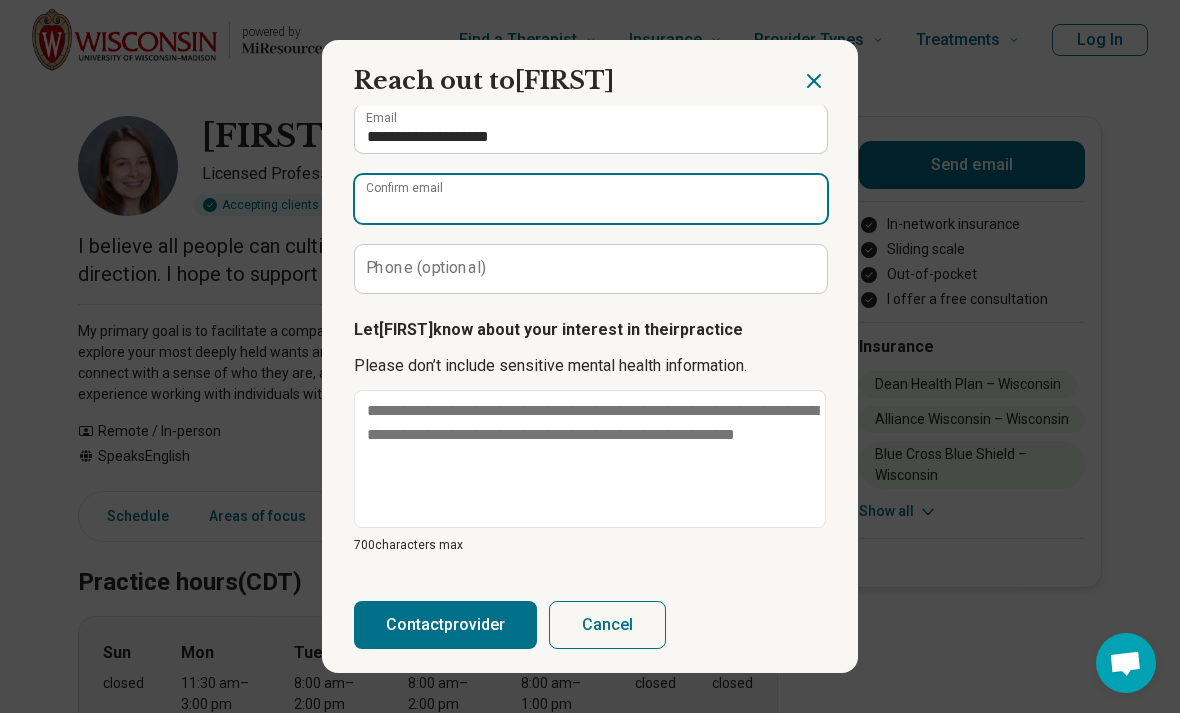type on "**********" 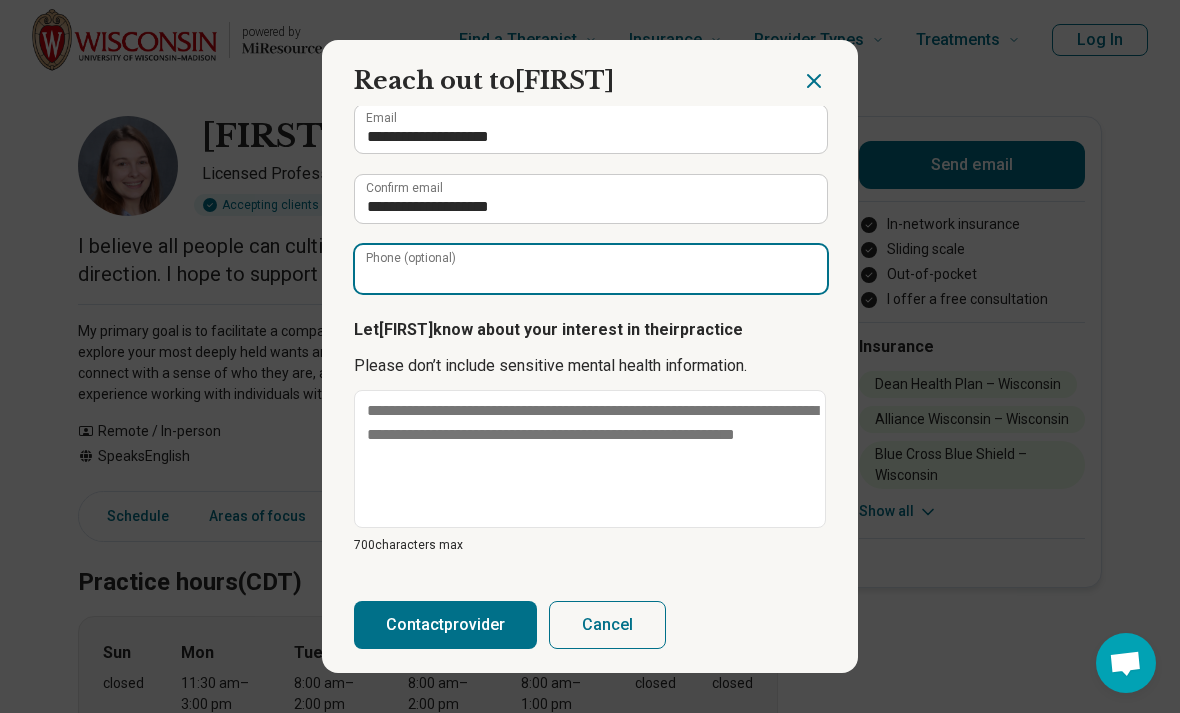 type on "**********" 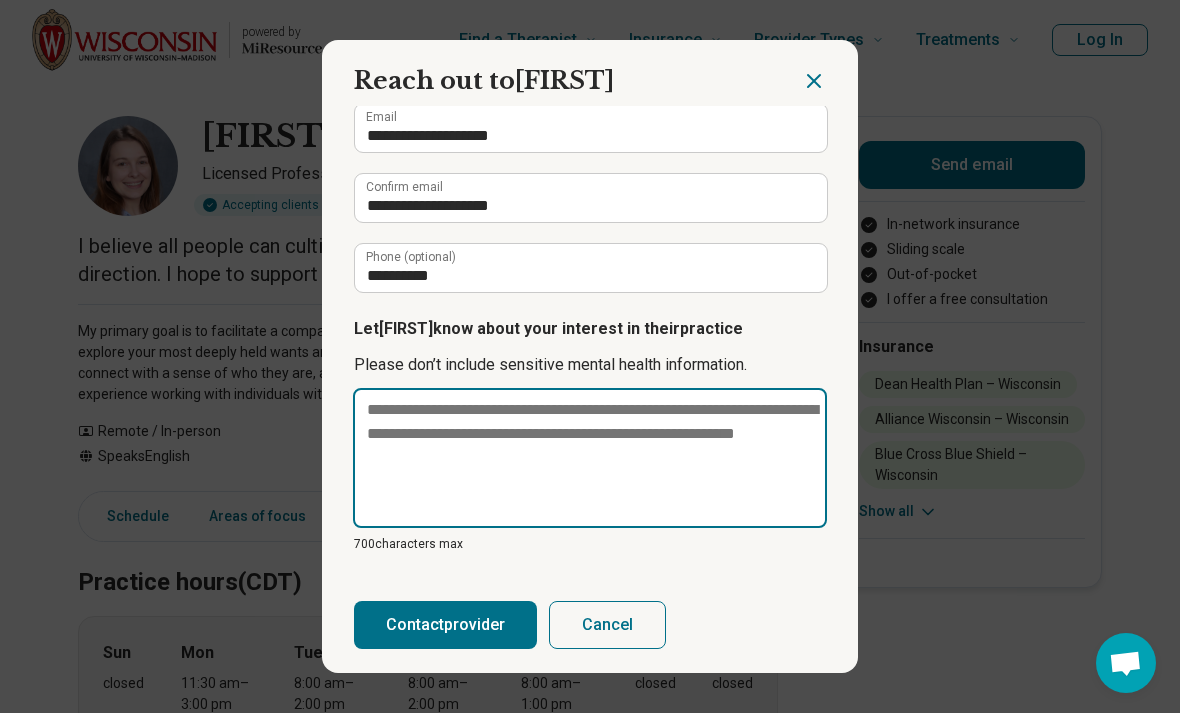 scroll, scrollTop: 192, scrollLeft: 0, axis: vertical 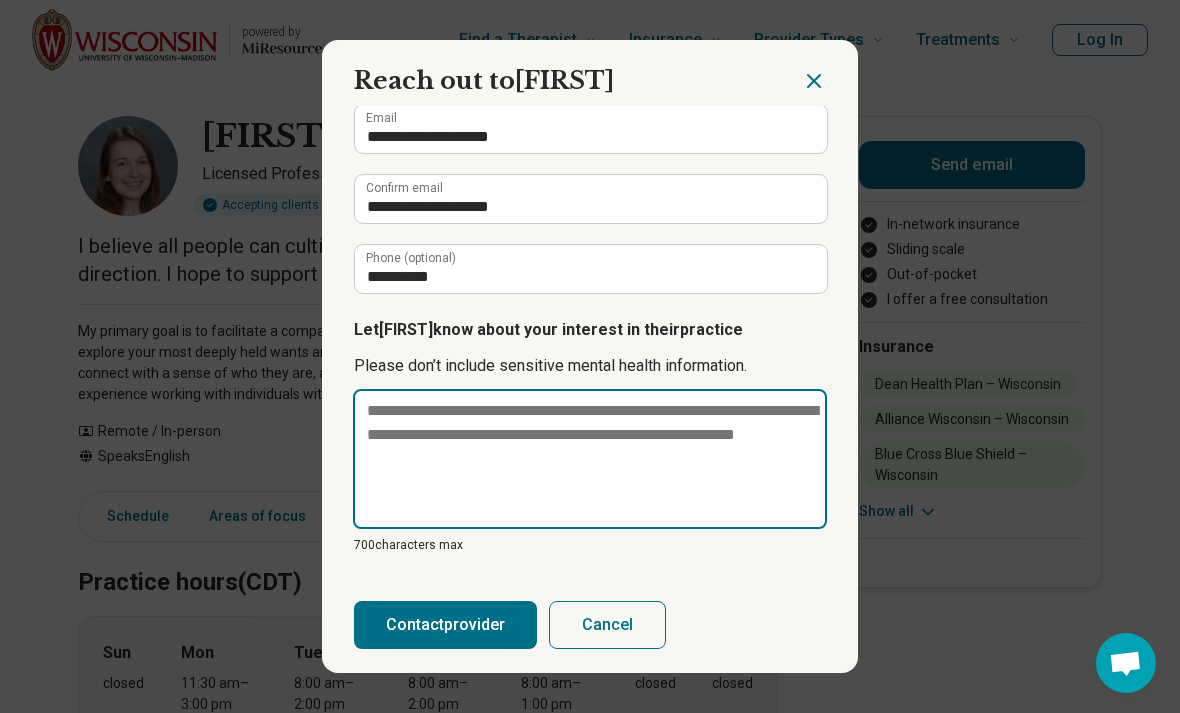 click at bounding box center [590, 459] 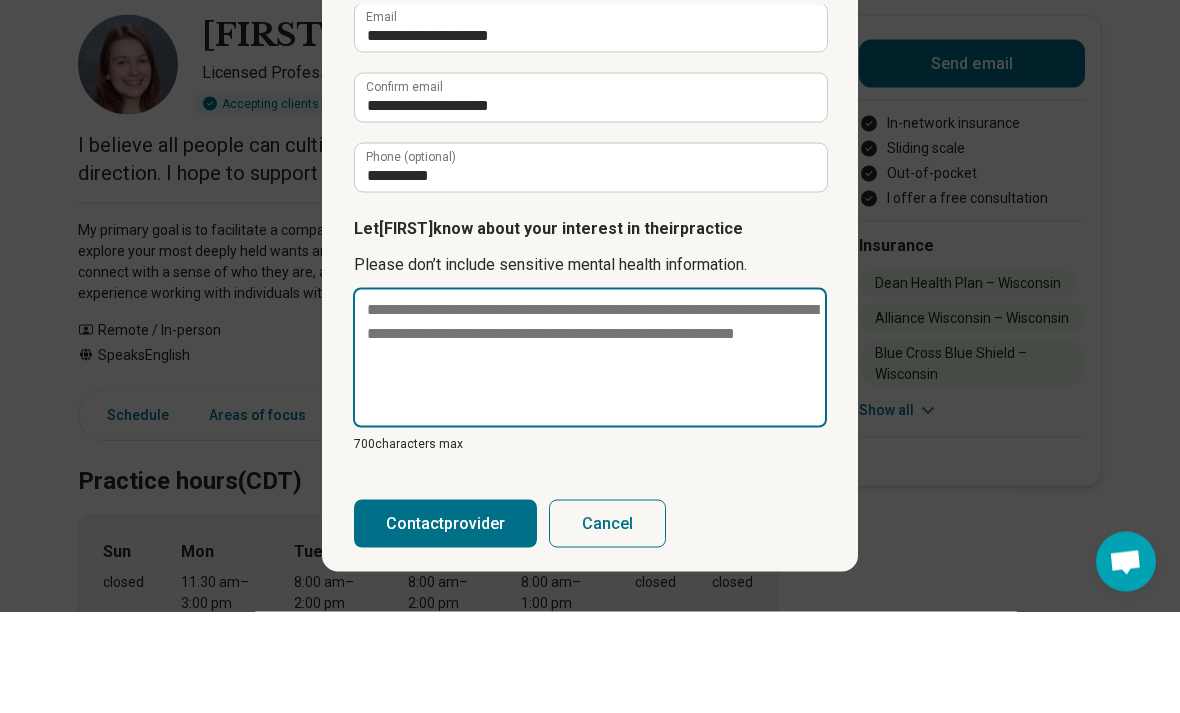 scroll, scrollTop: 152, scrollLeft: 0, axis: vertical 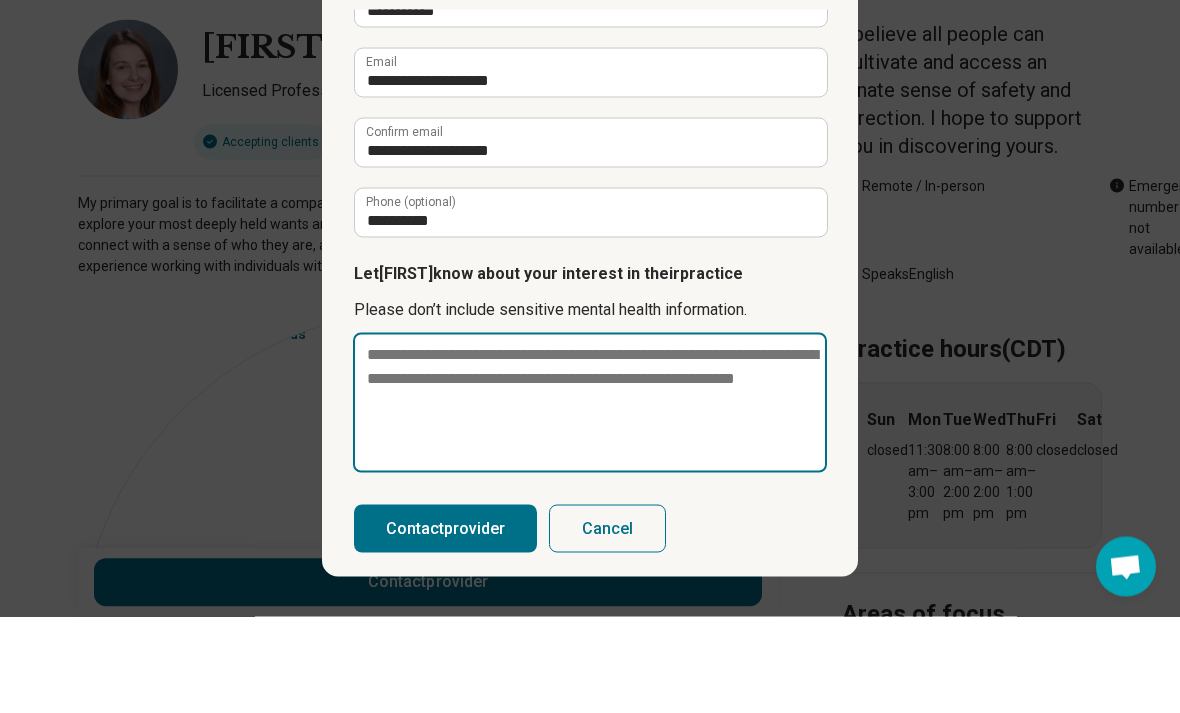 type on "*" 